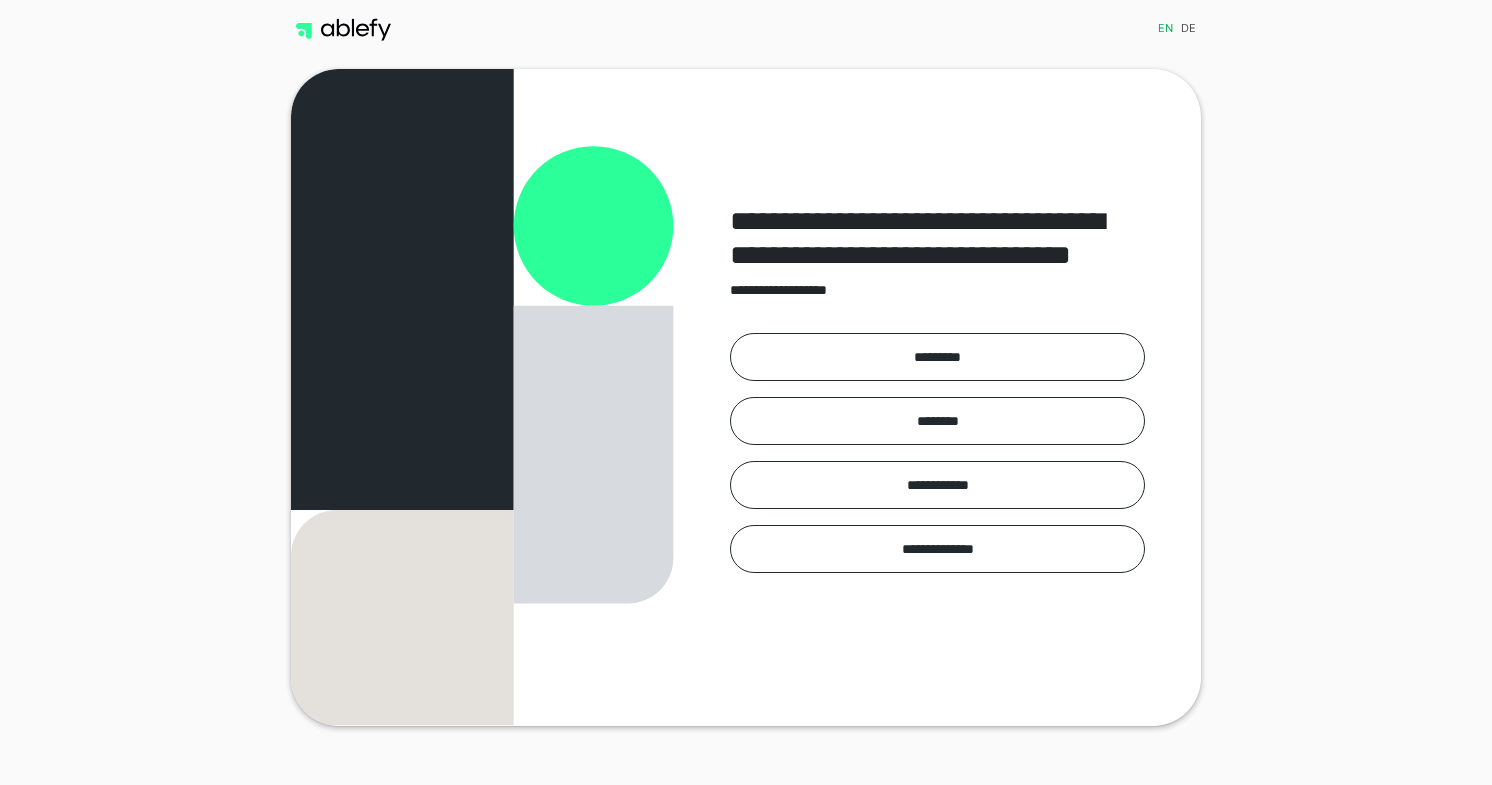 scroll, scrollTop: 0, scrollLeft: 0, axis: both 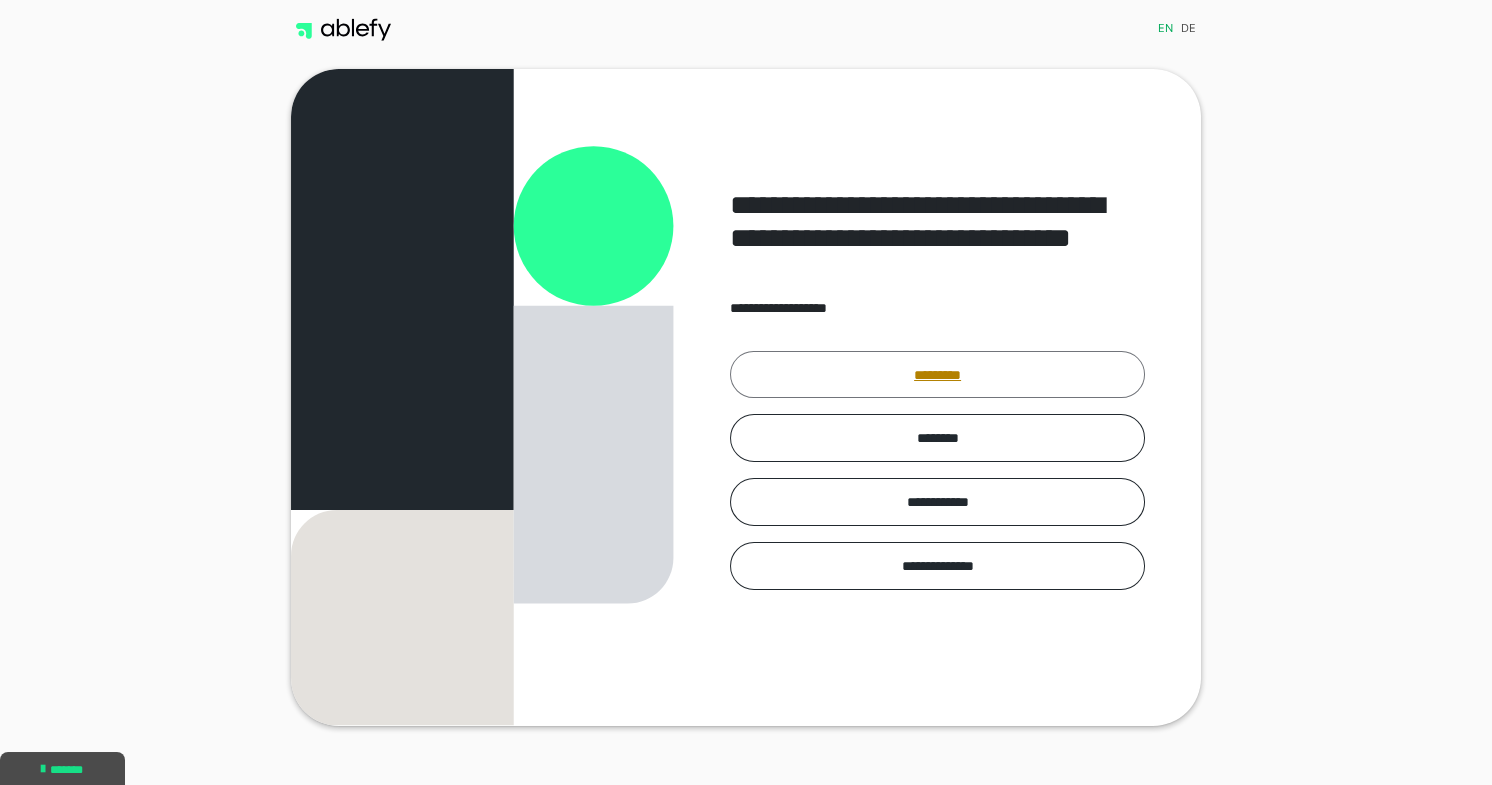 click on "*********" at bounding box center (937, 375) 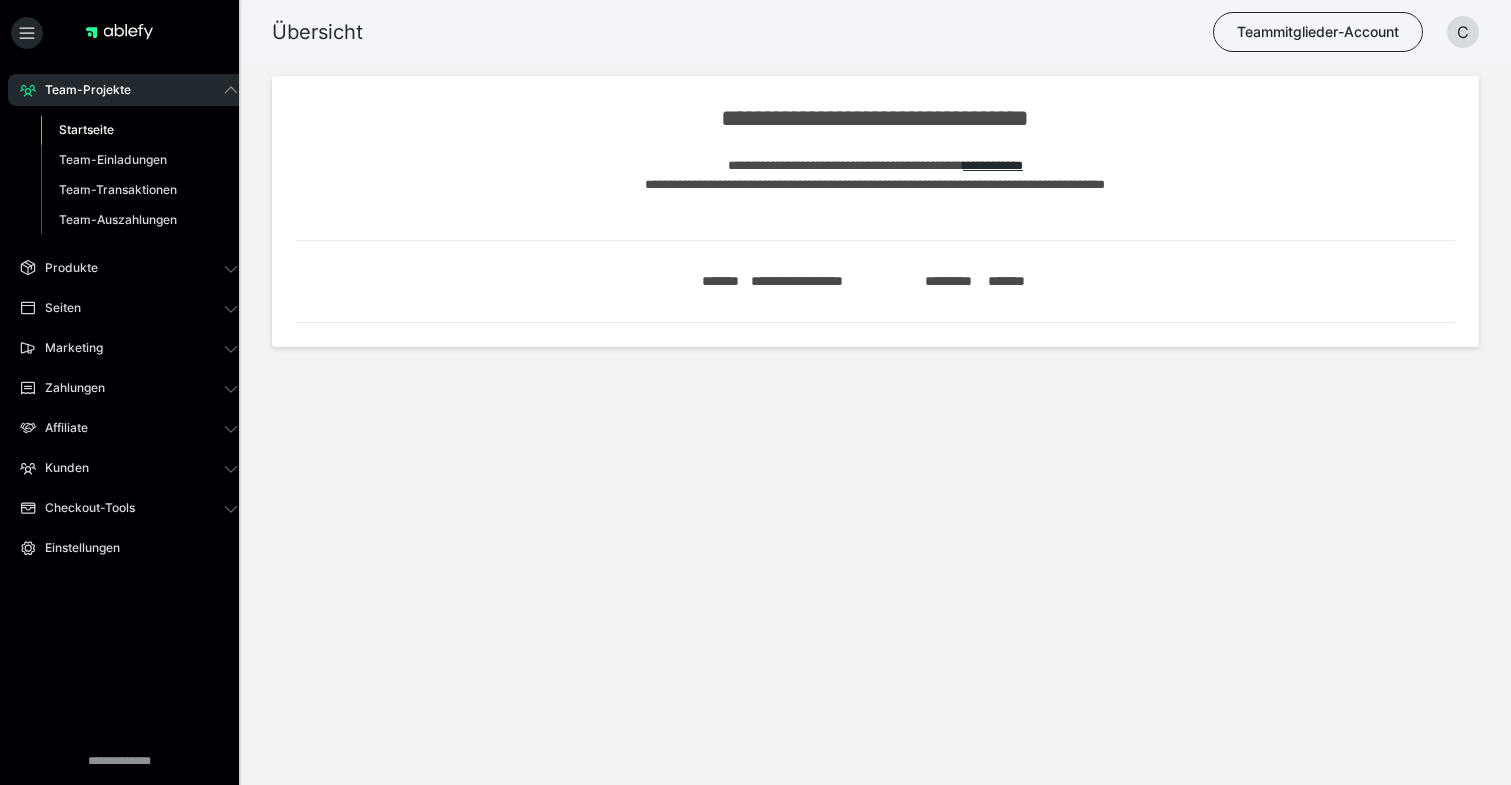 scroll, scrollTop: 0, scrollLeft: 0, axis: both 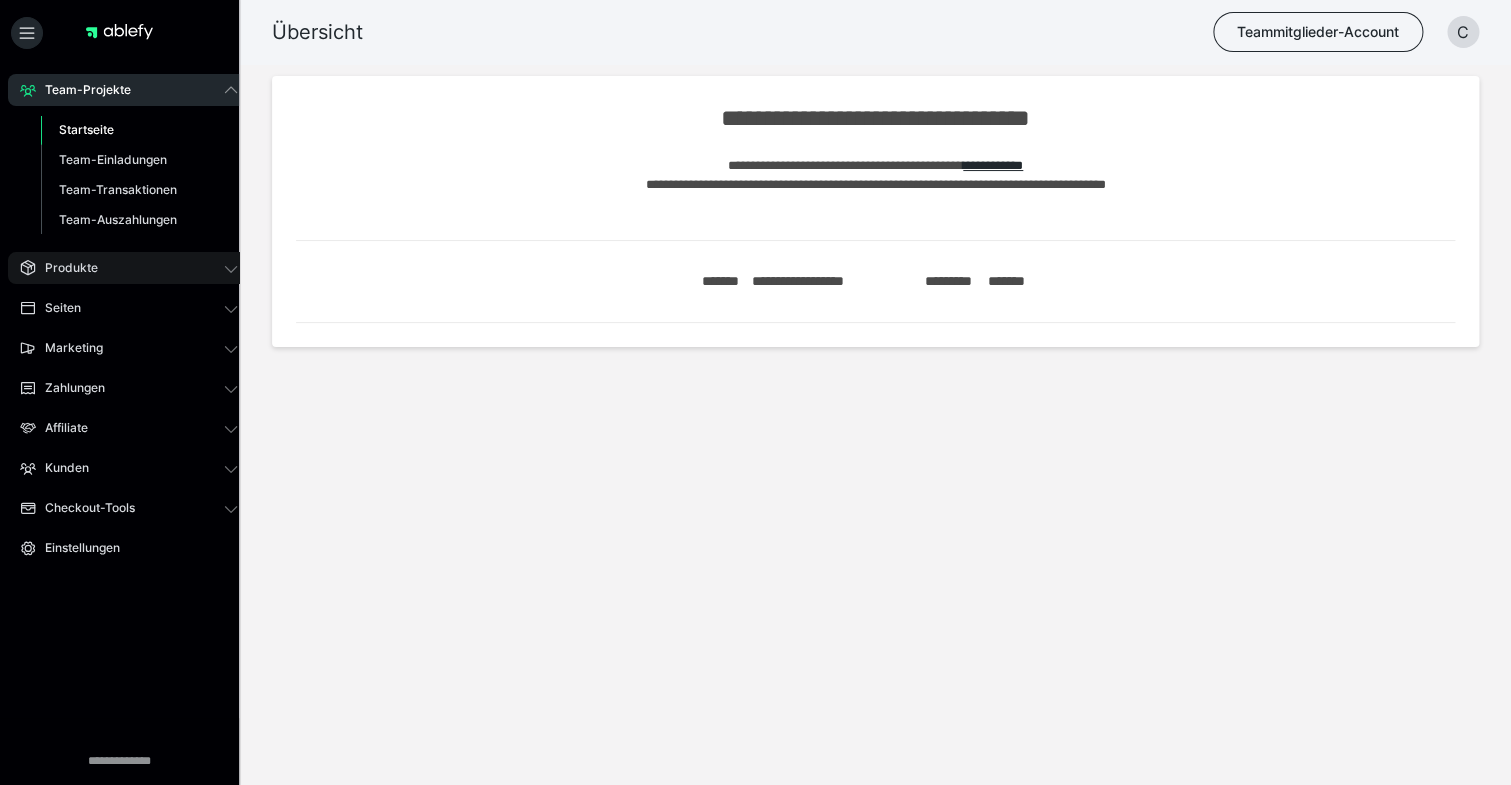 click on "Produkte" at bounding box center [64, 268] 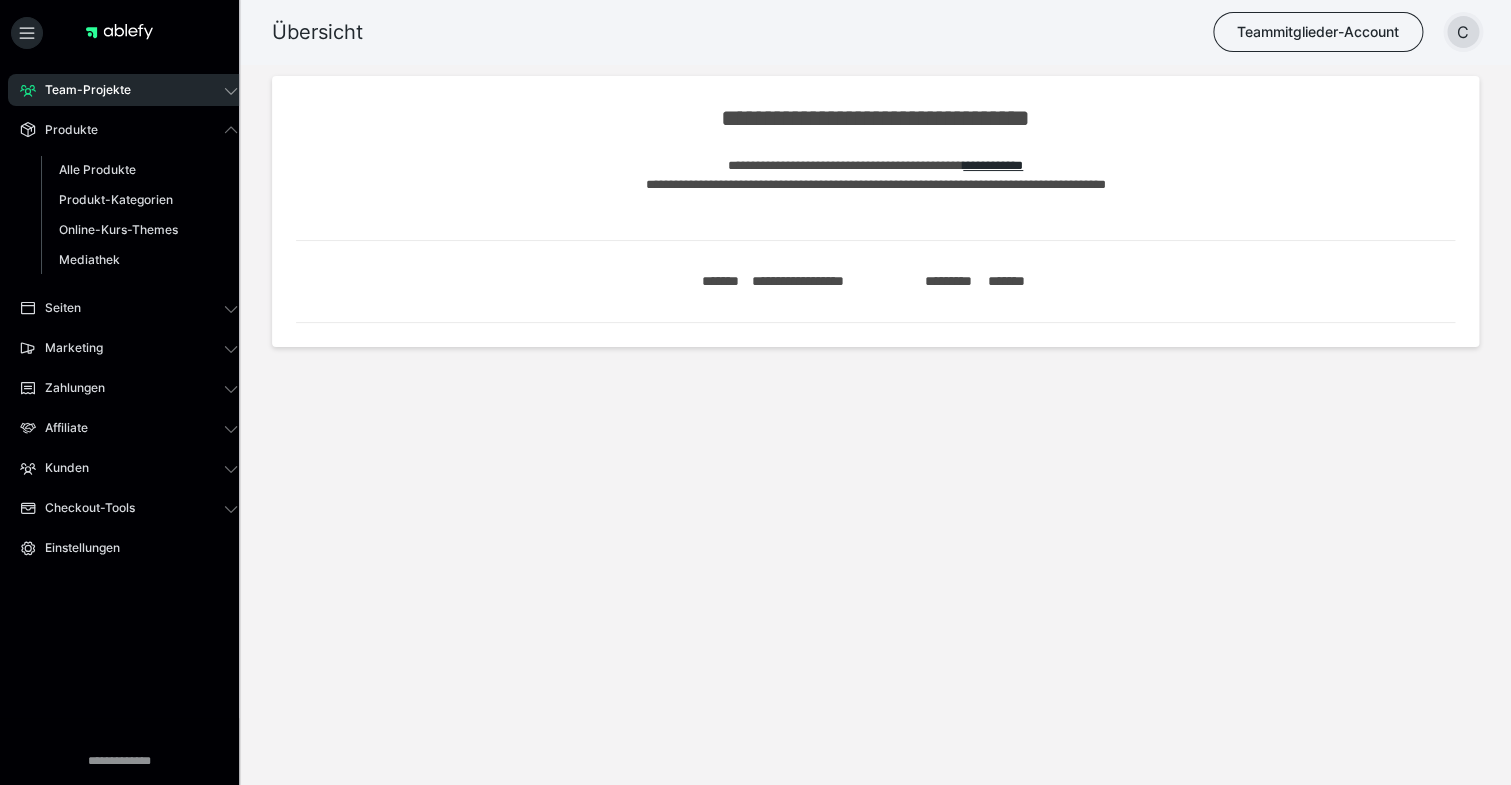 click on "C" at bounding box center [1463, 32] 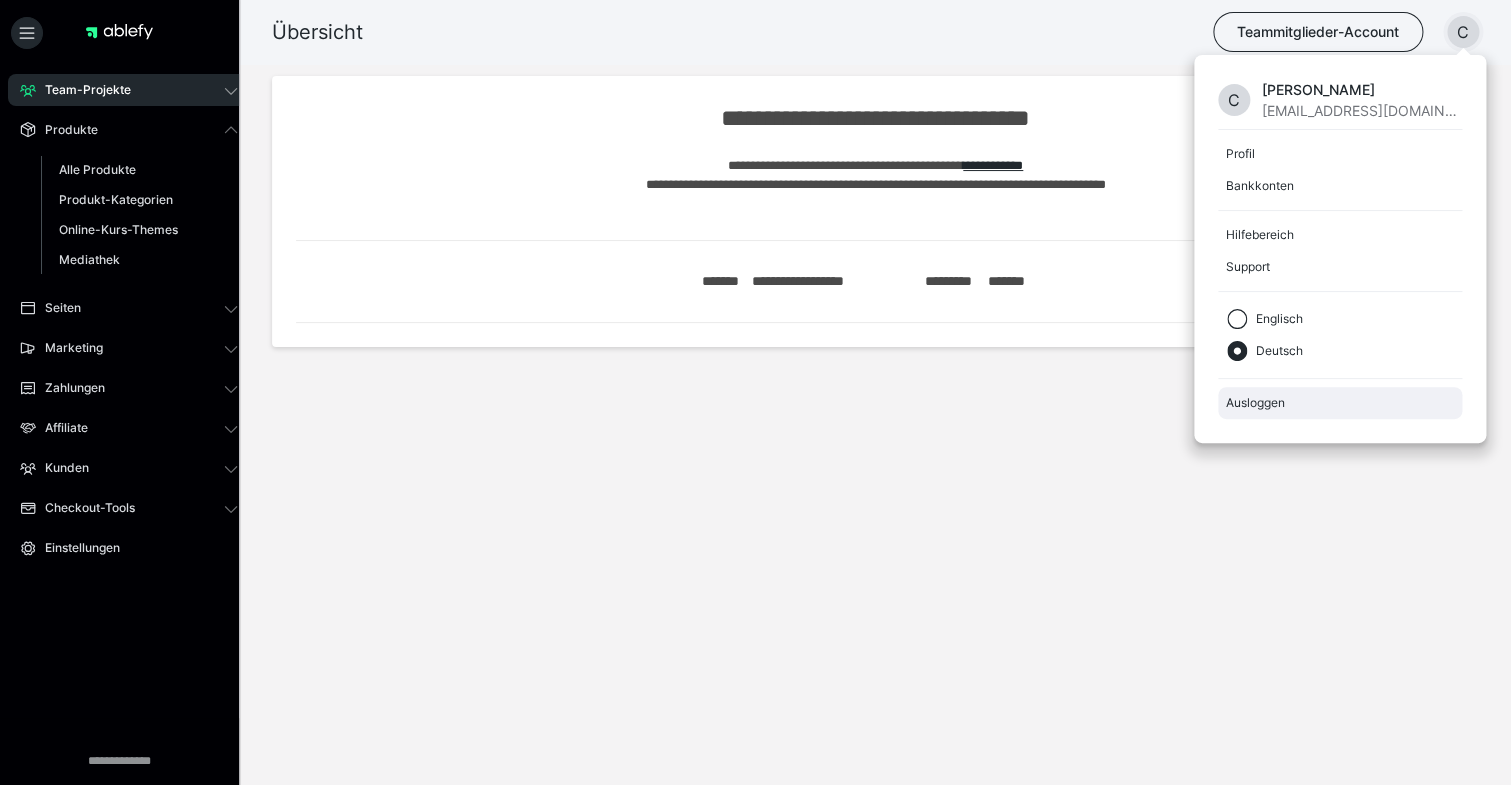 click on "Ausloggen" at bounding box center [1340, 403] 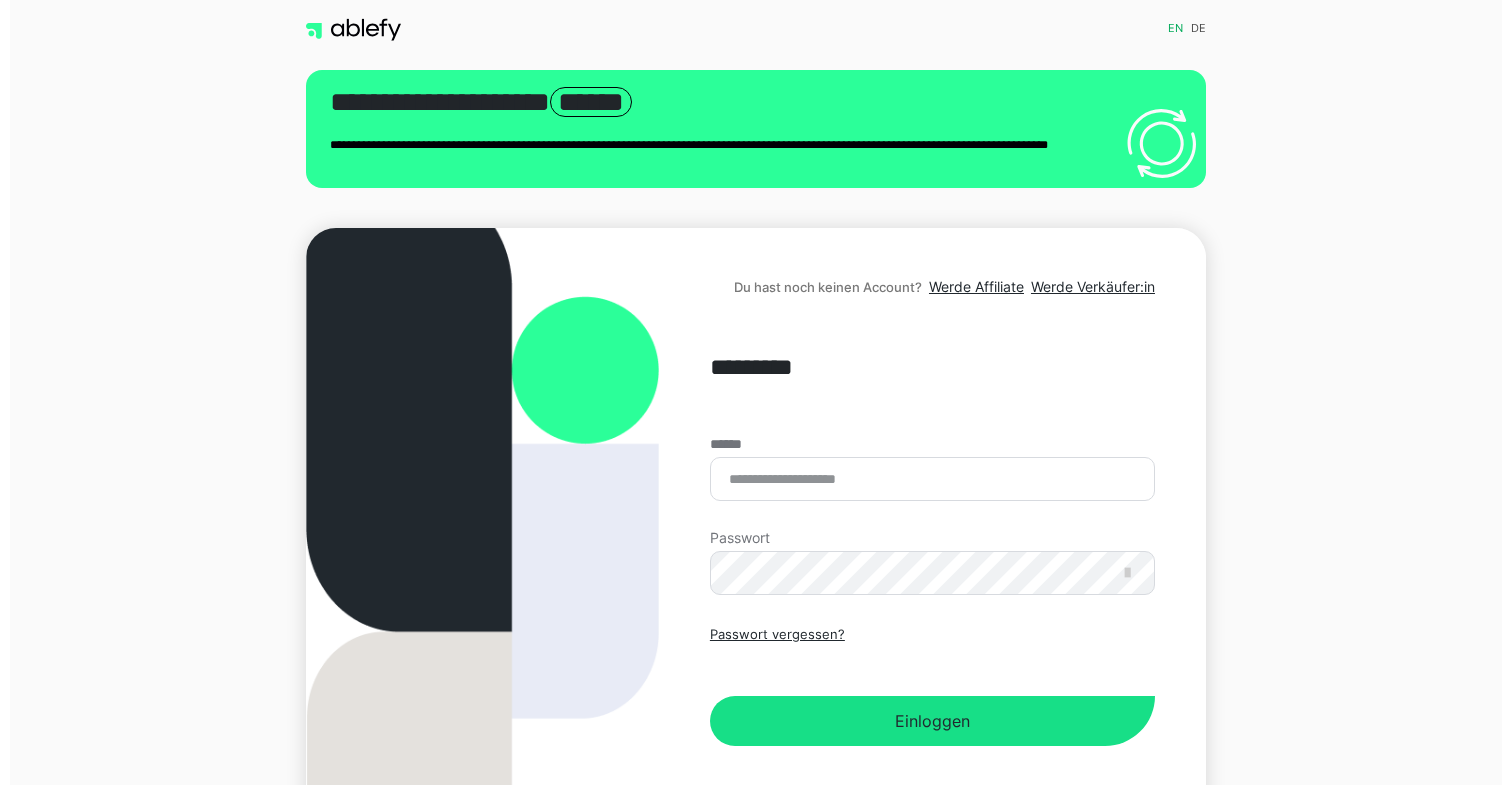 scroll, scrollTop: 0, scrollLeft: 0, axis: both 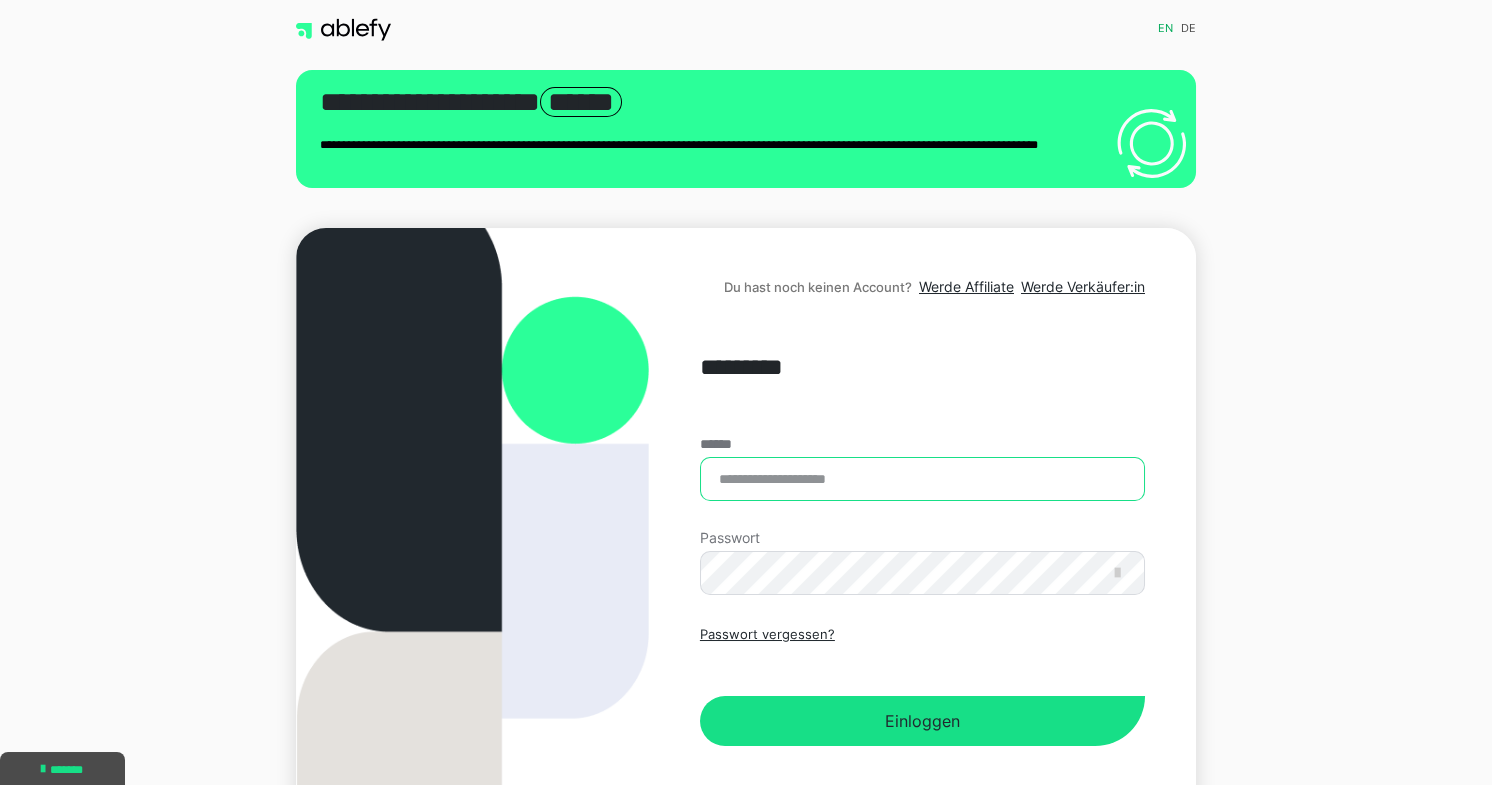 click on "******" at bounding box center (922, 479) 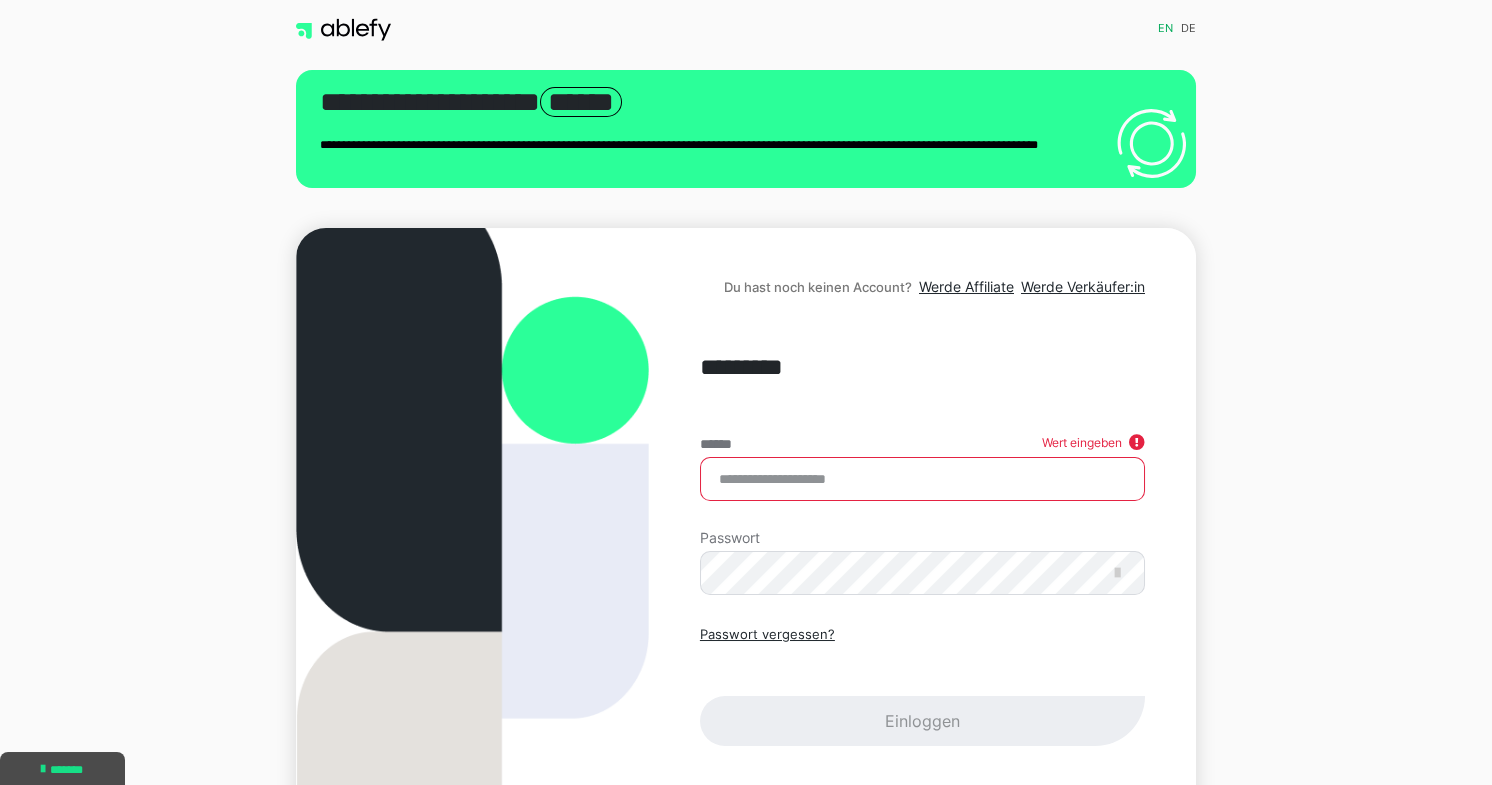 click 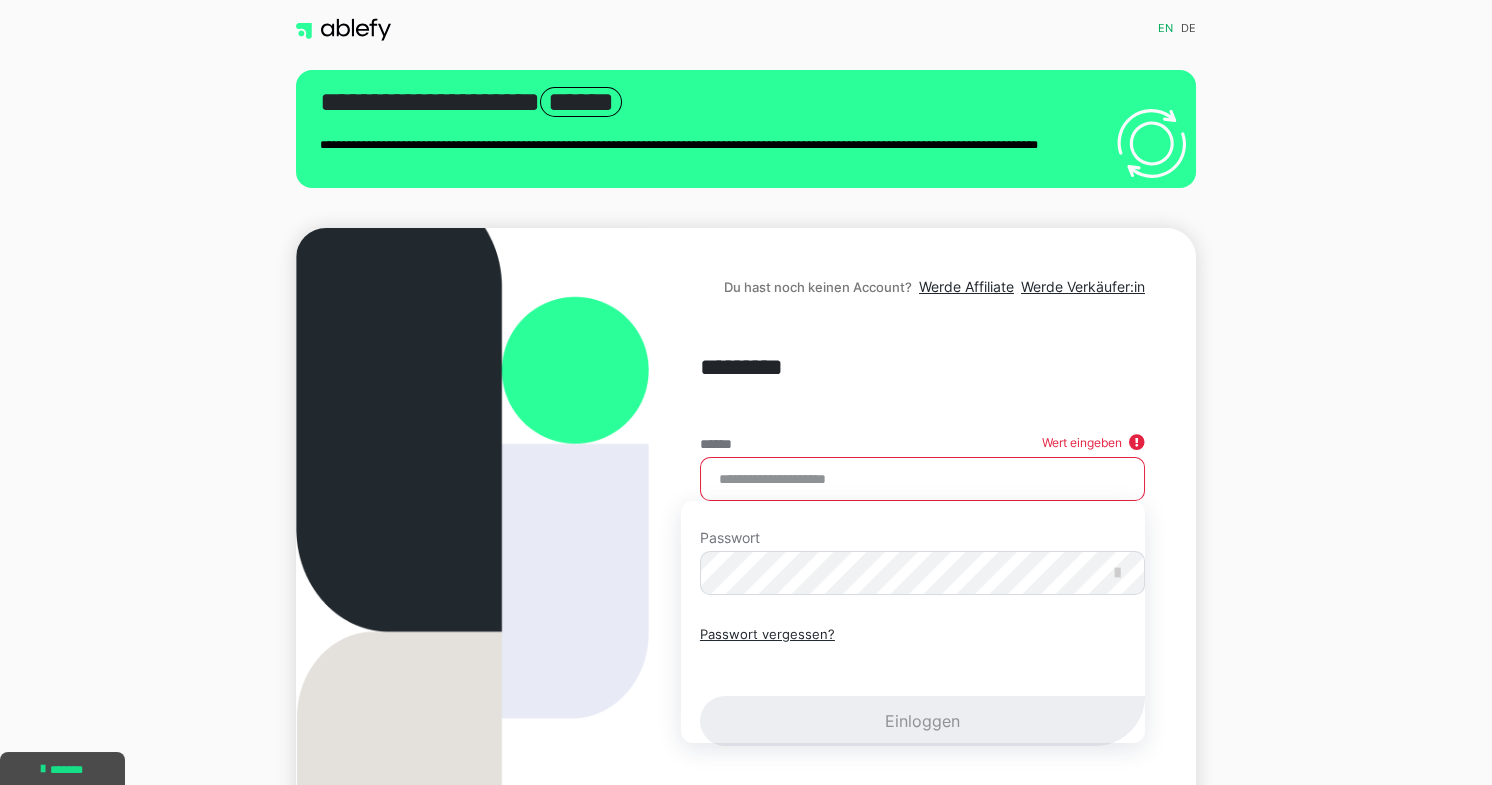 type on "**********" 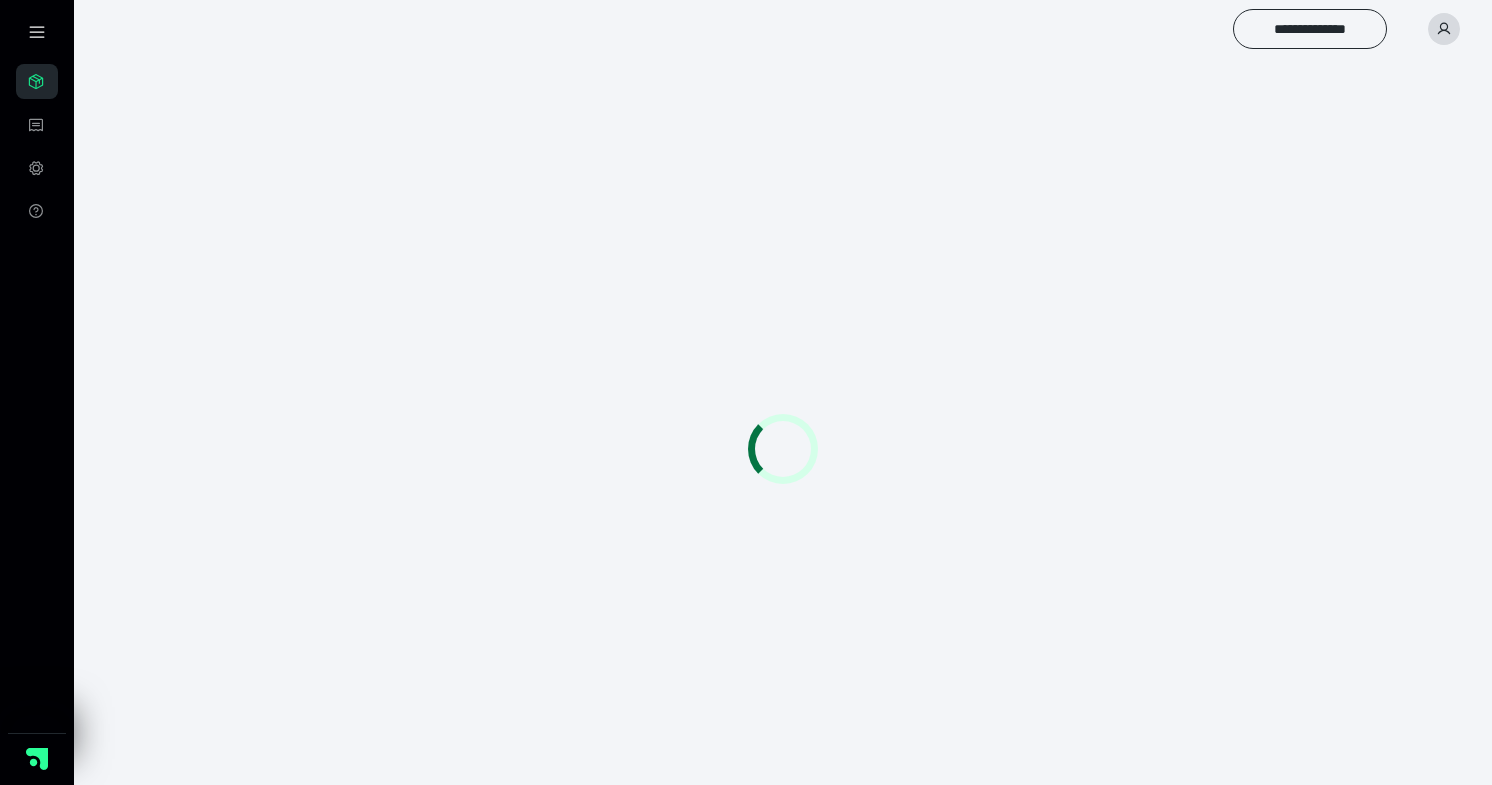 scroll, scrollTop: 0, scrollLeft: 0, axis: both 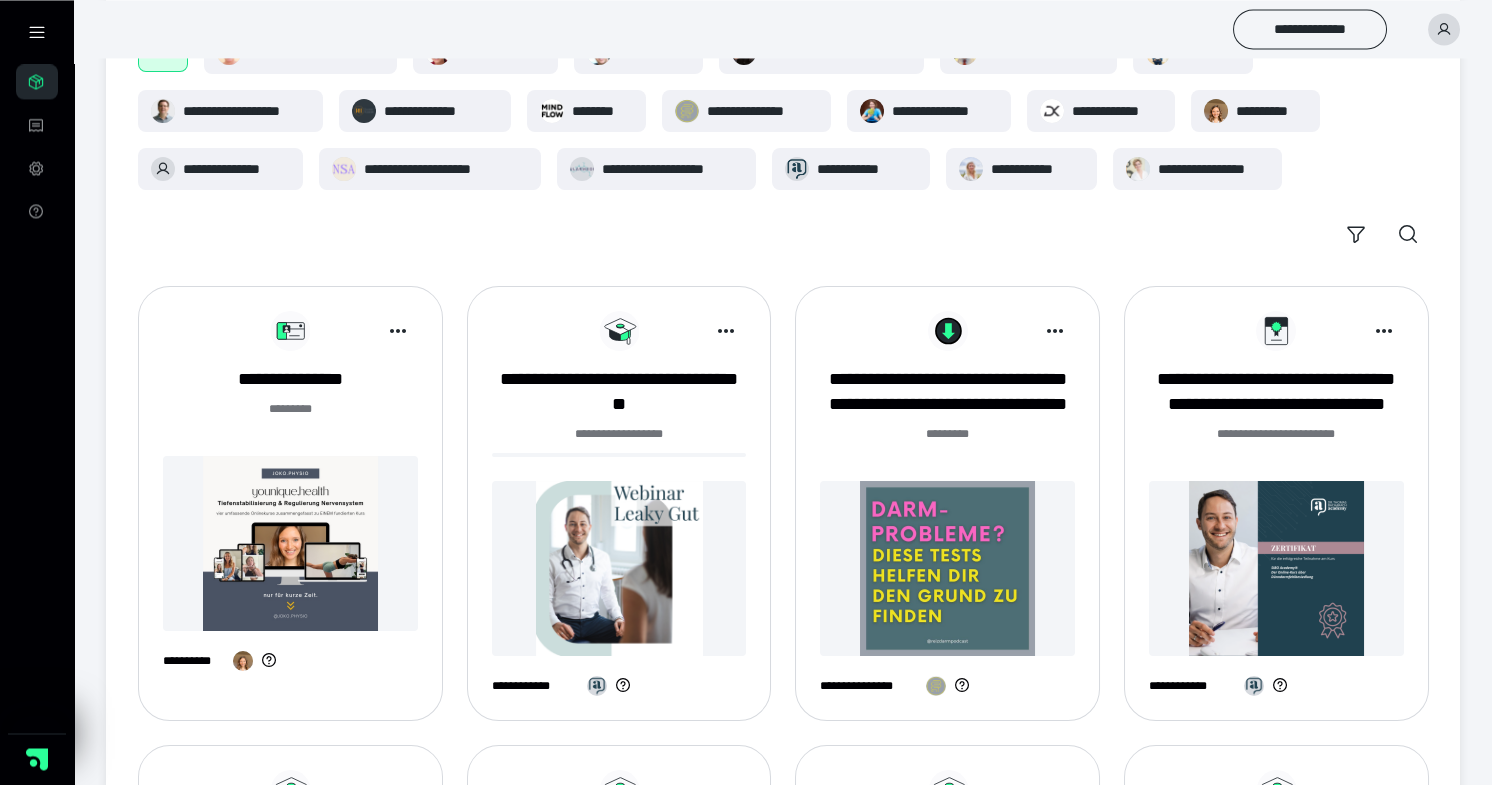 click on "**********" at bounding box center [619, 503] 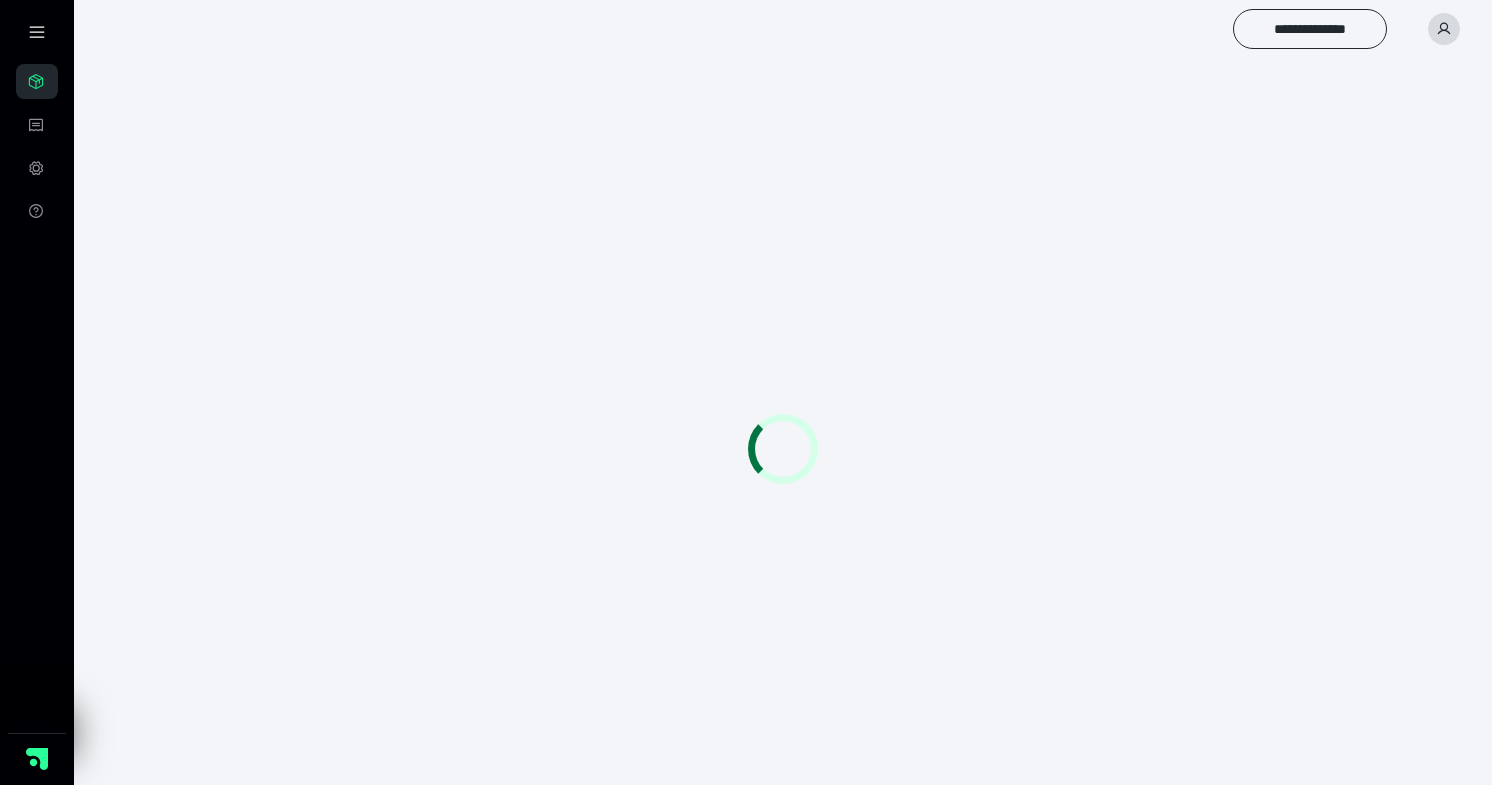 scroll, scrollTop: 0, scrollLeft: 0, axis: both 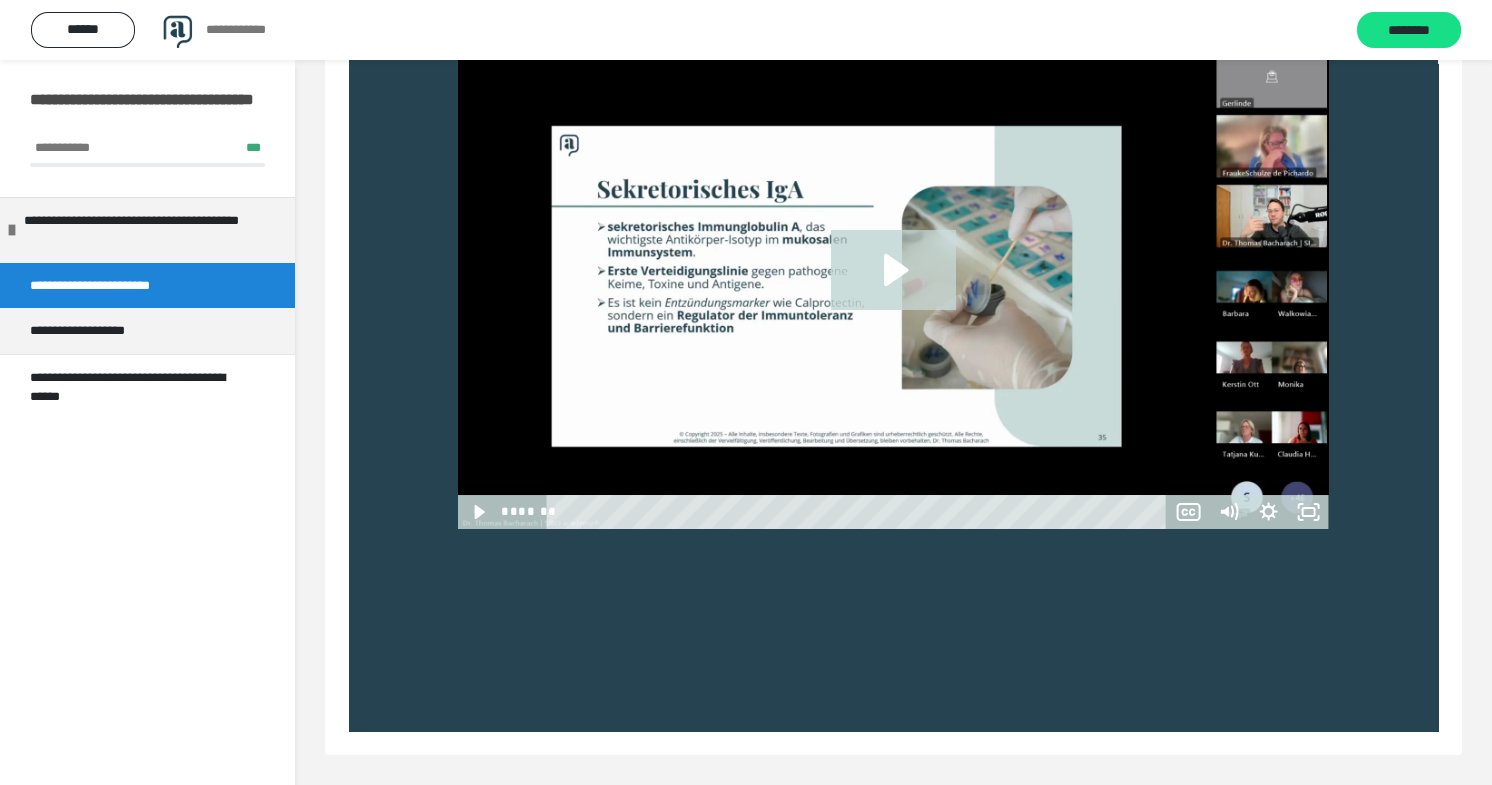 click at bounding box center [893, 287] 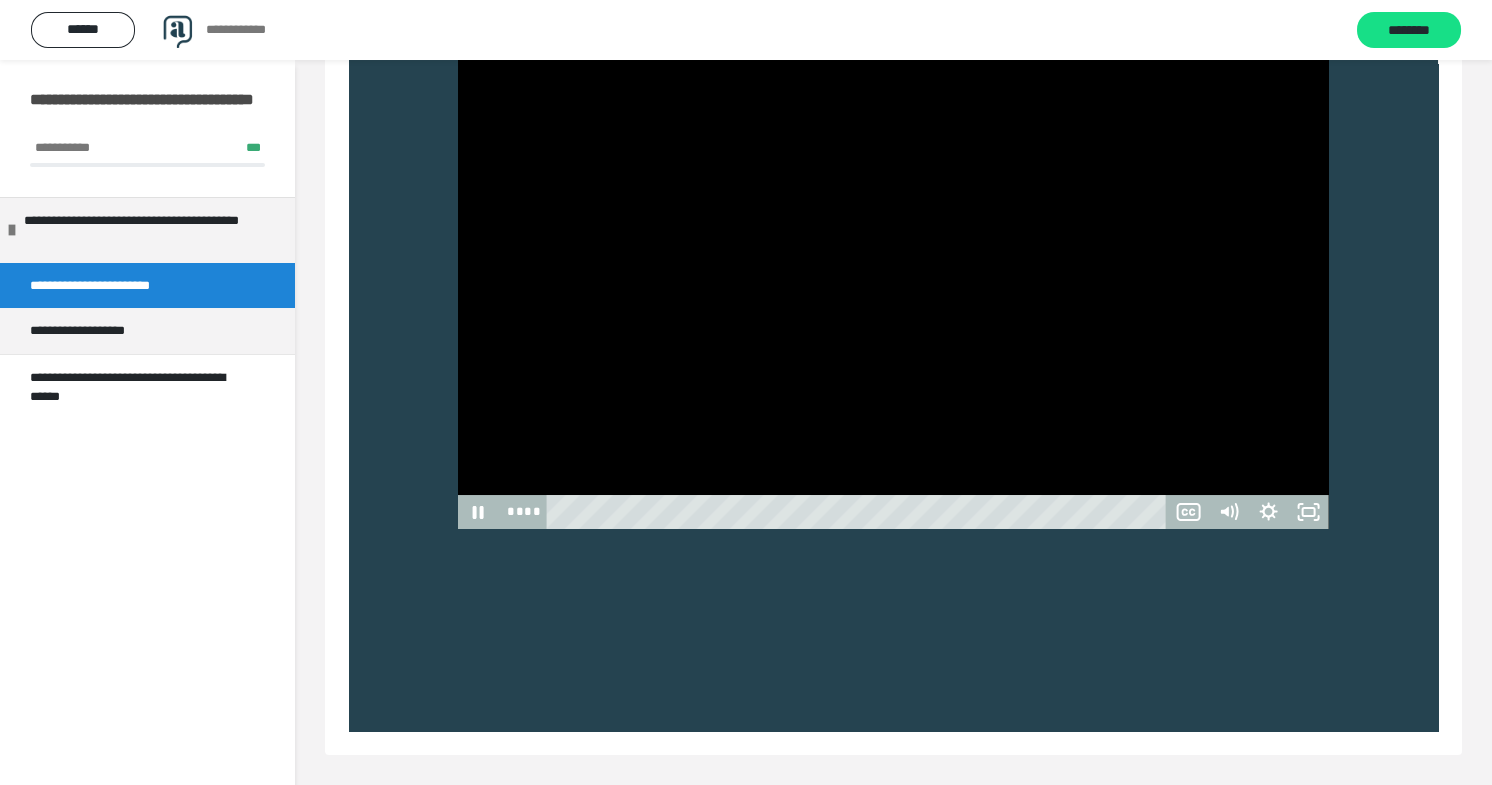 click at bounding box center (893, 287) 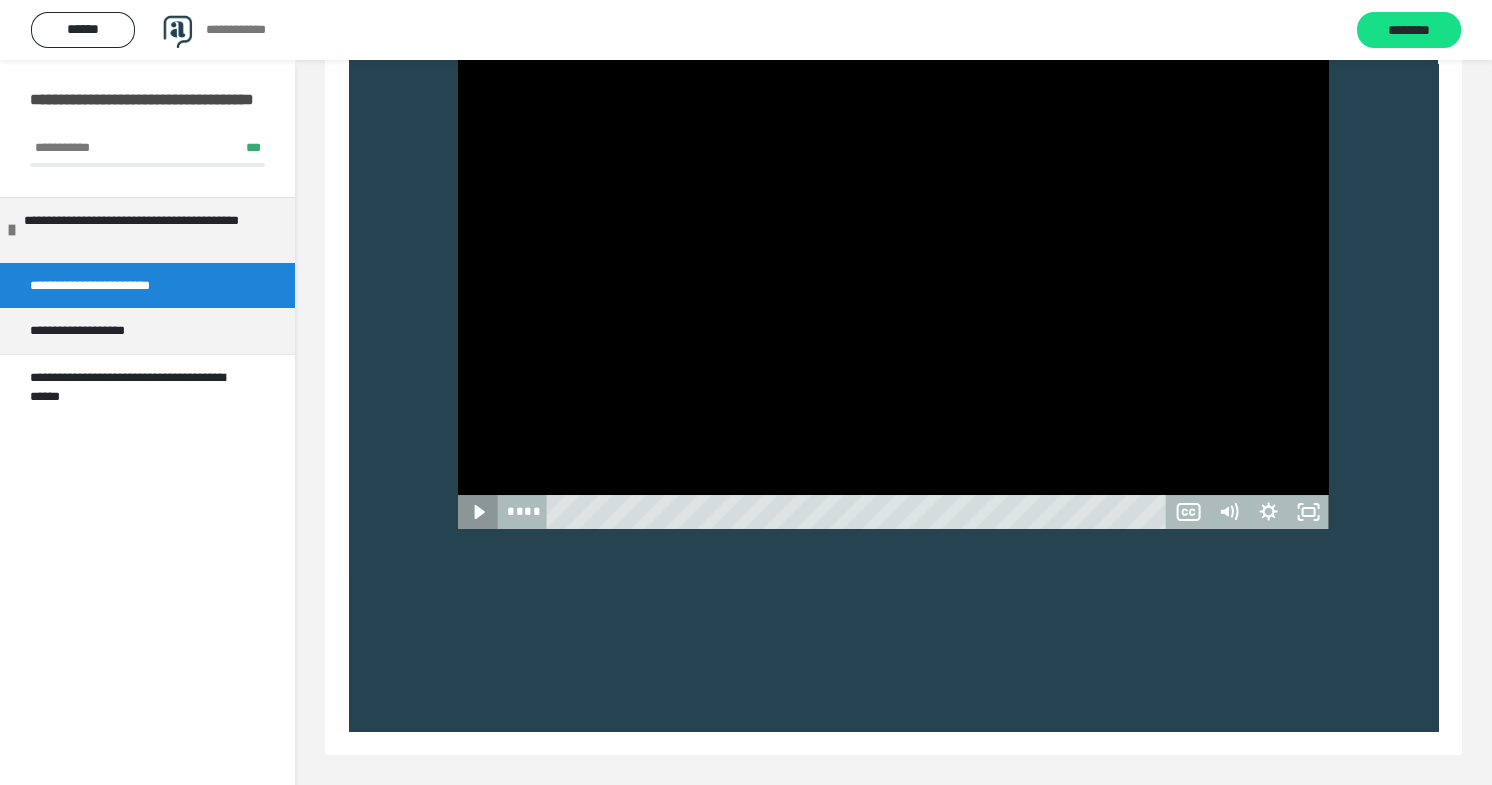 click 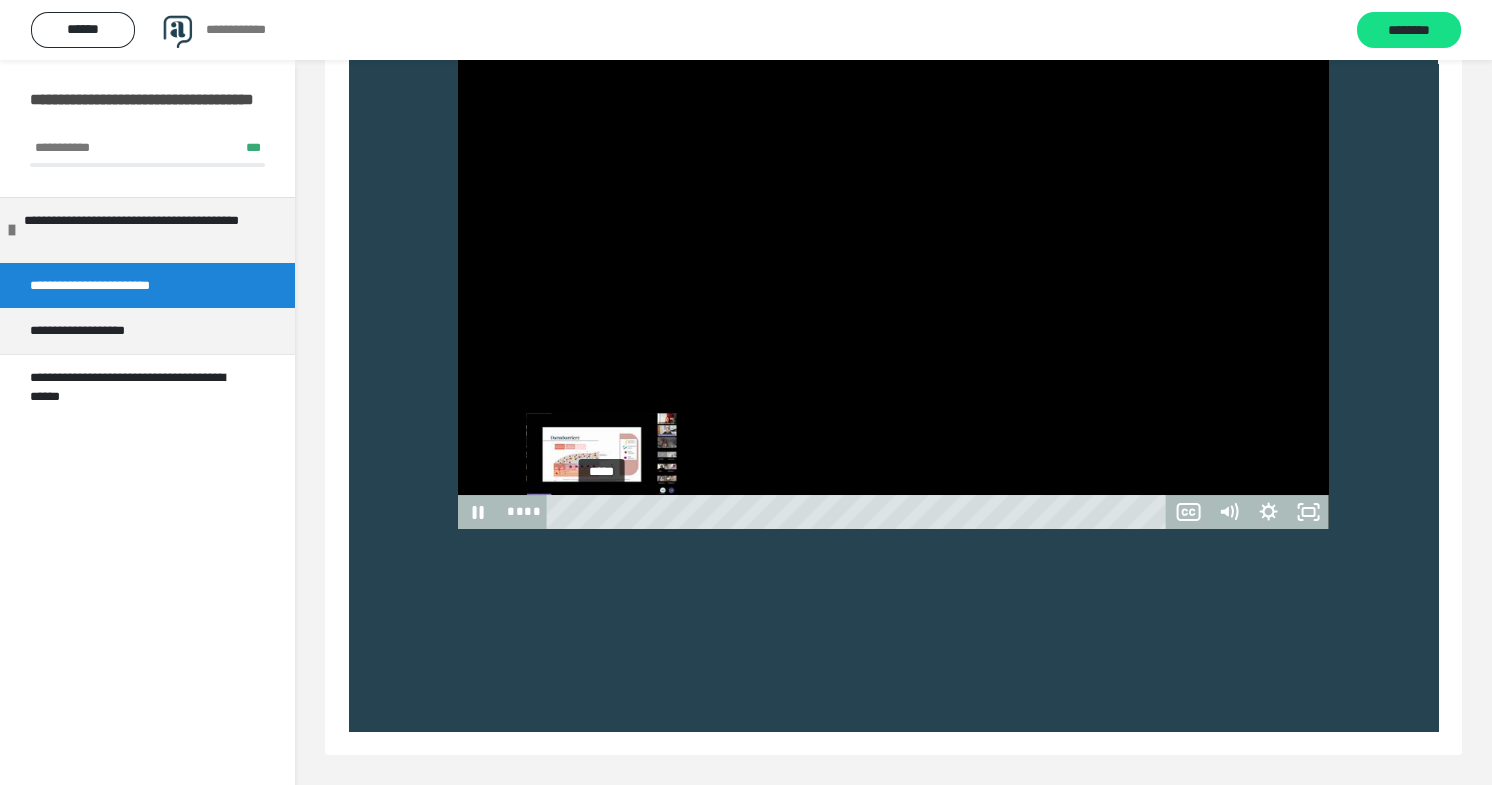 click on "*****" at bounding box center [860, 512] 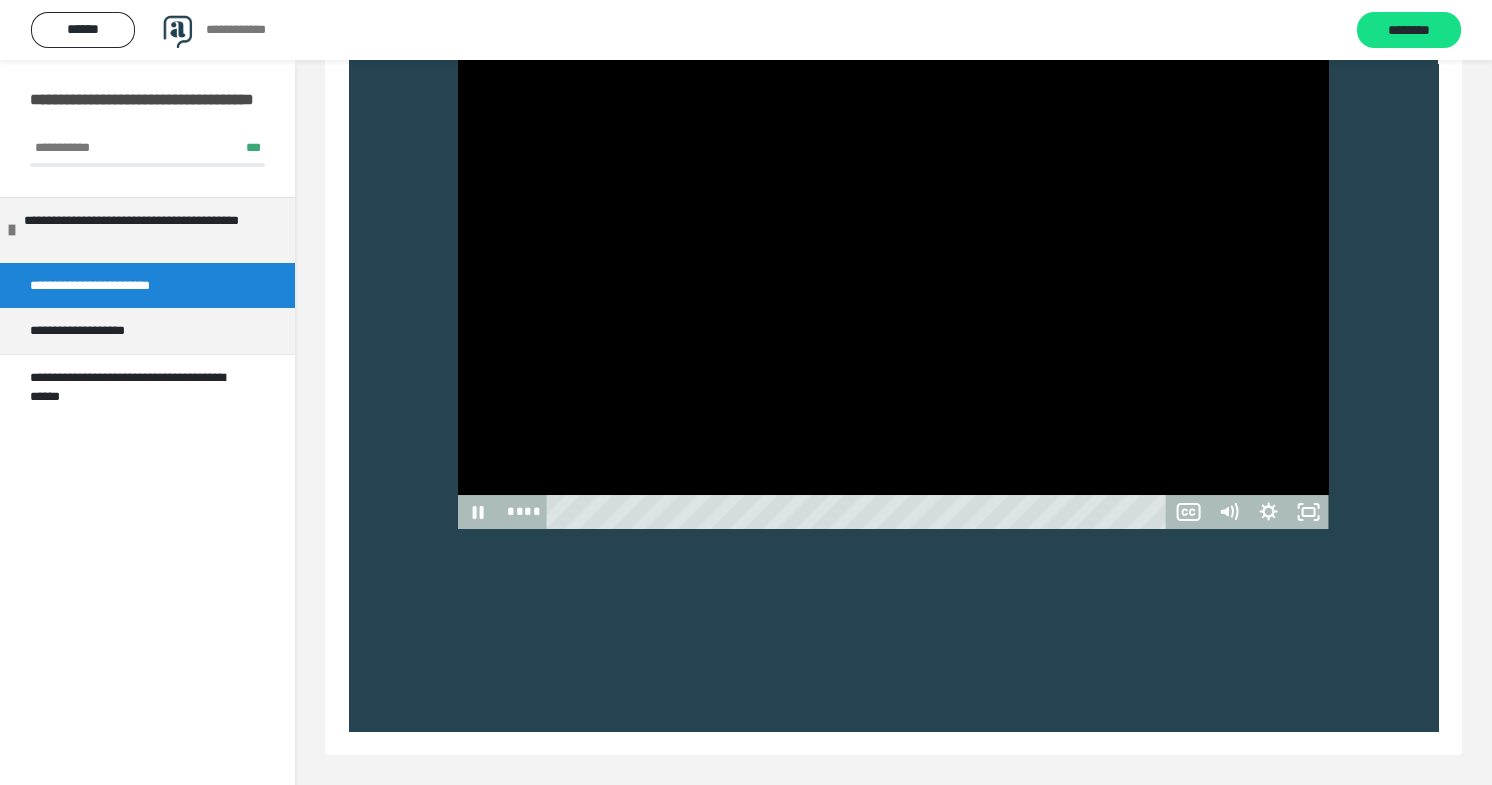 click on "**** ****" at bounding box center (833, 512) 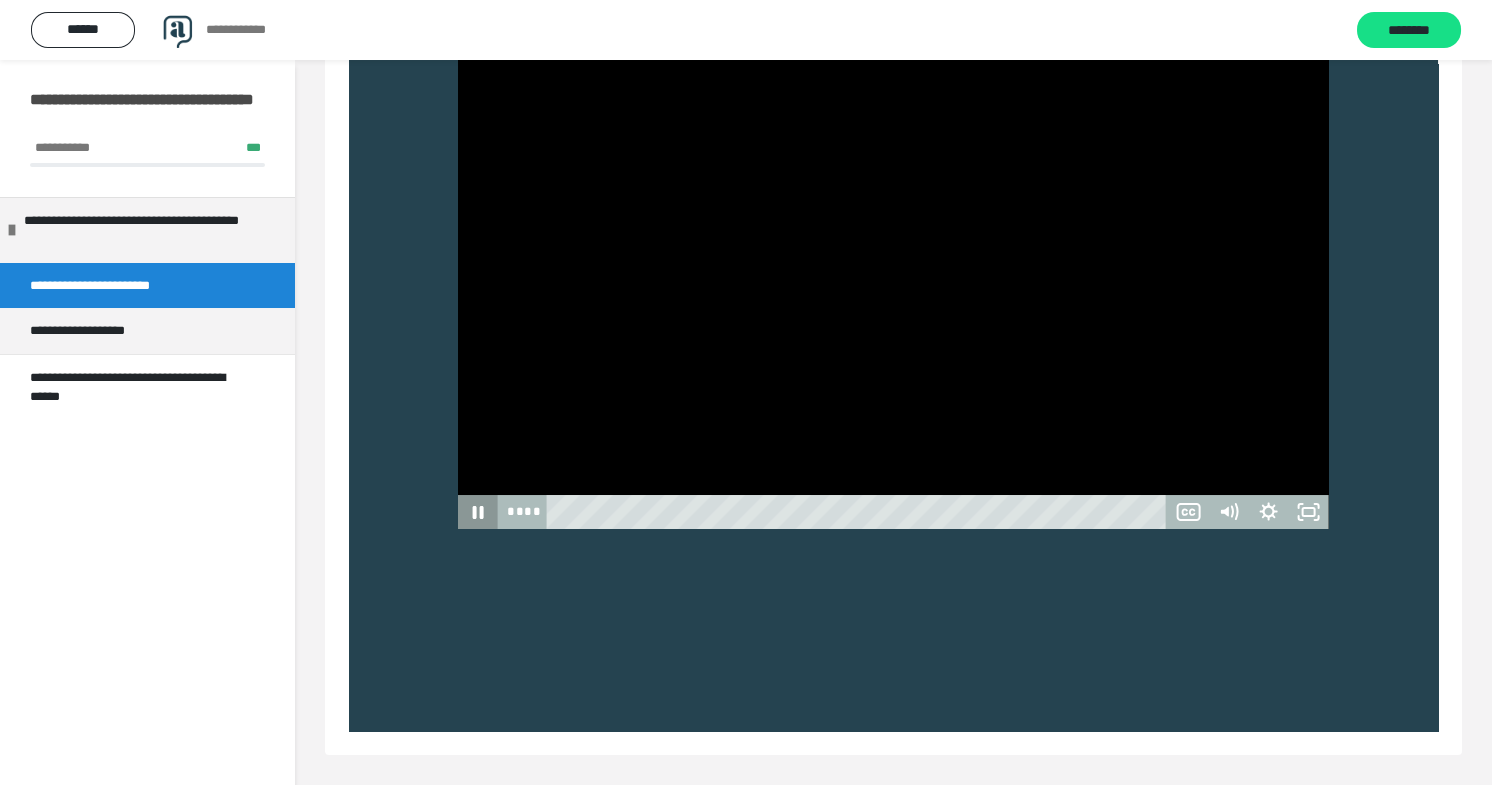 click 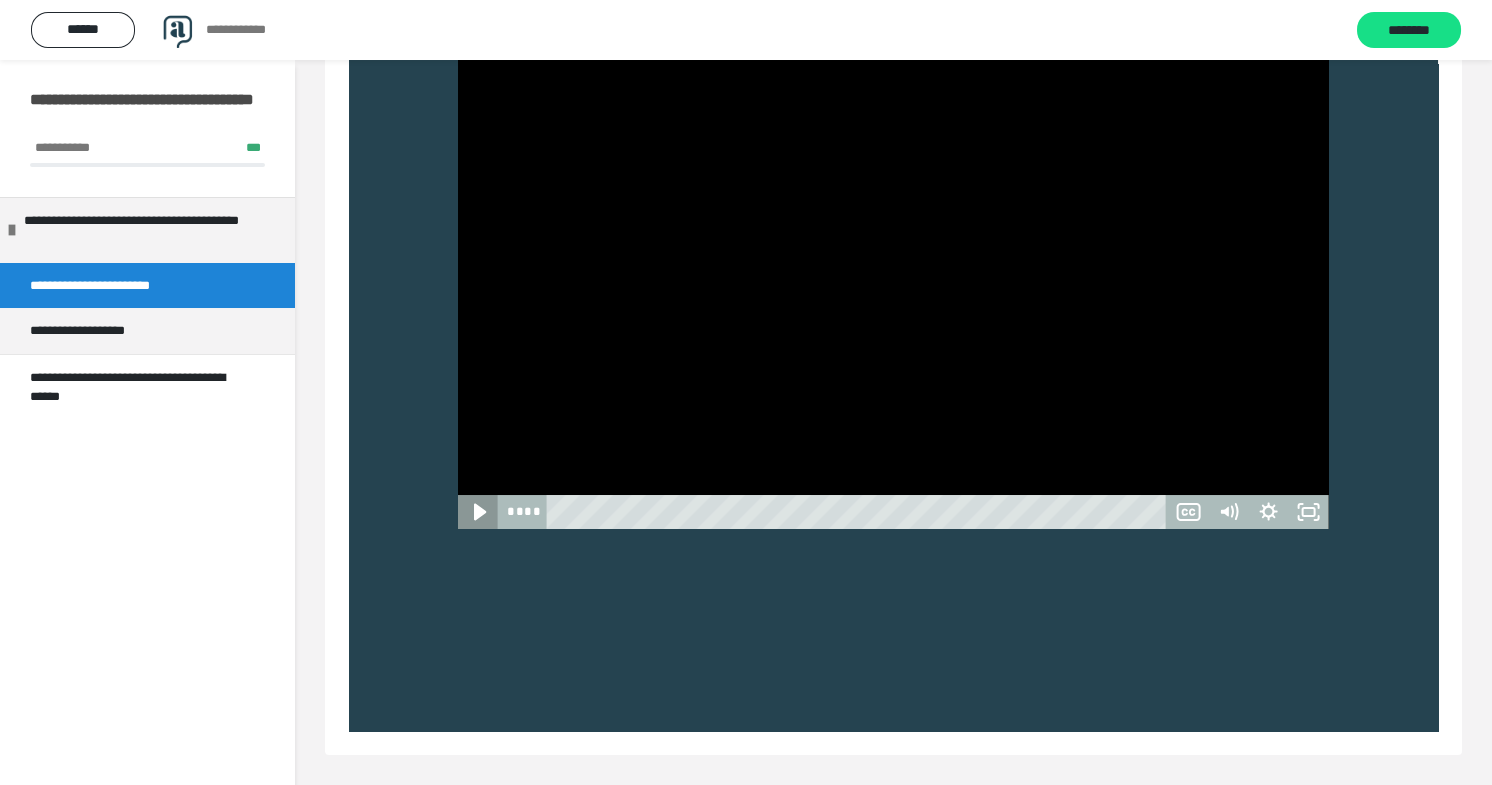 click 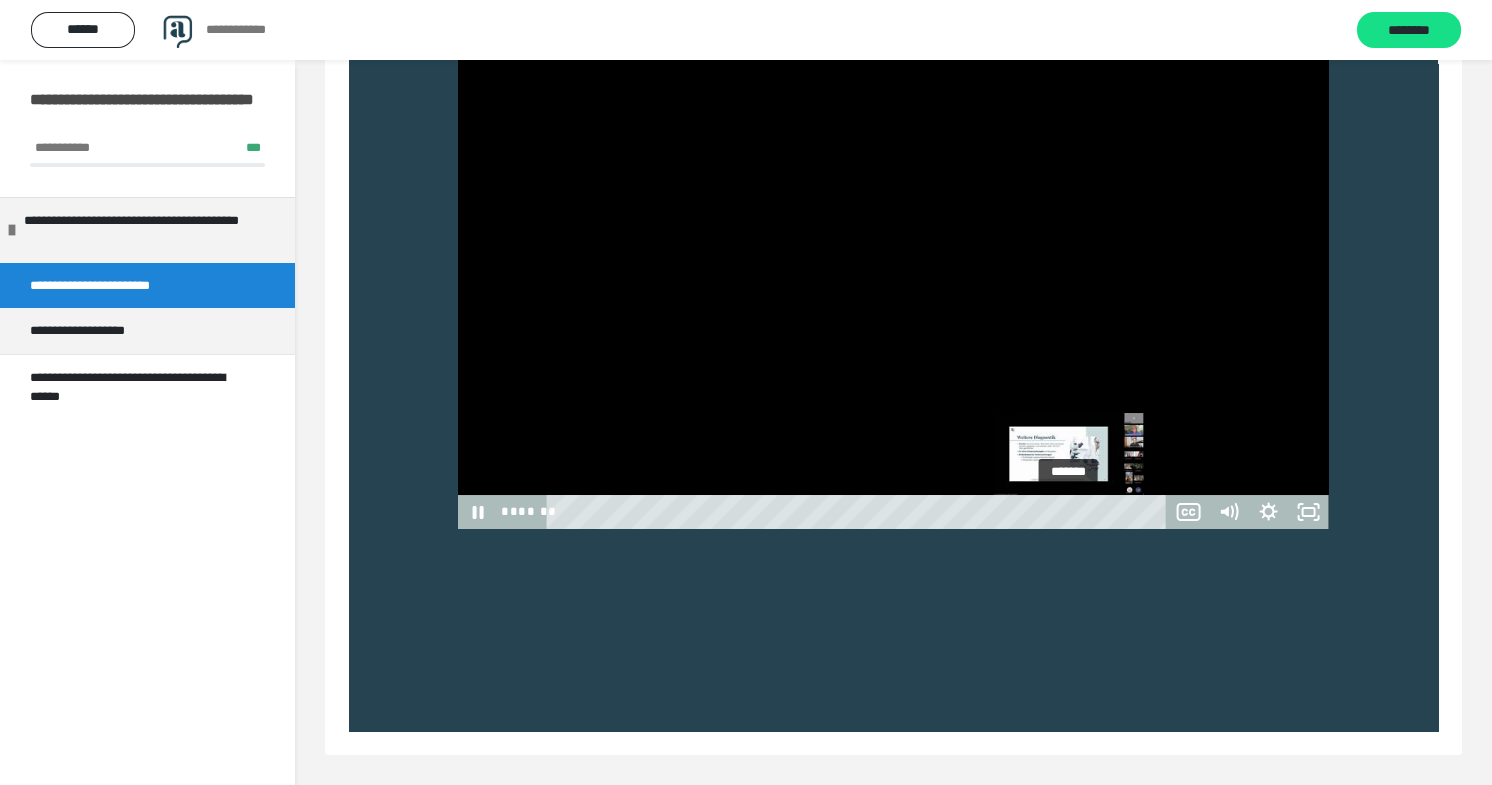 click on "*******" at bounding box center [860, 512] 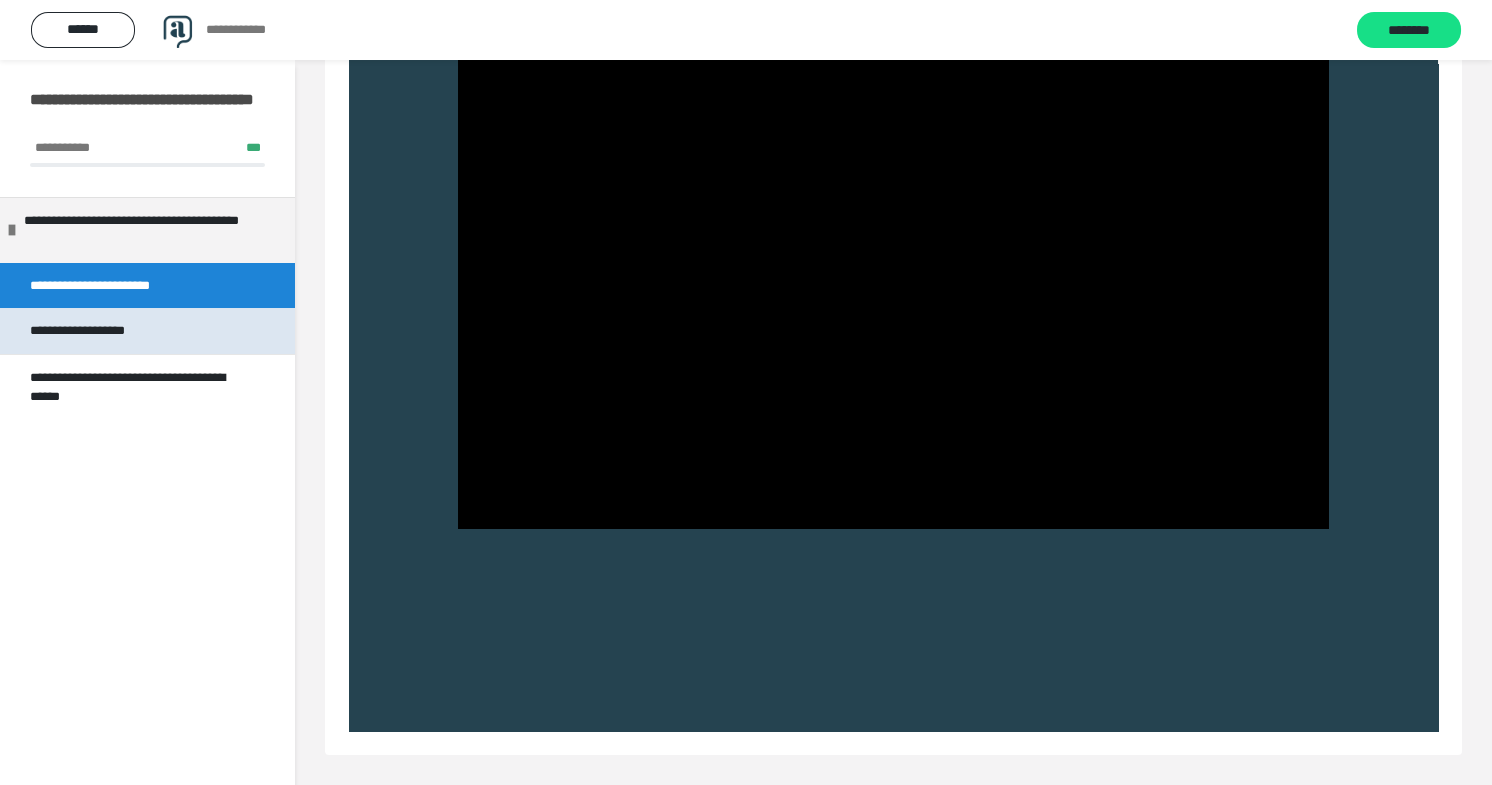 click on "**********" at bounding box center (147, 331) 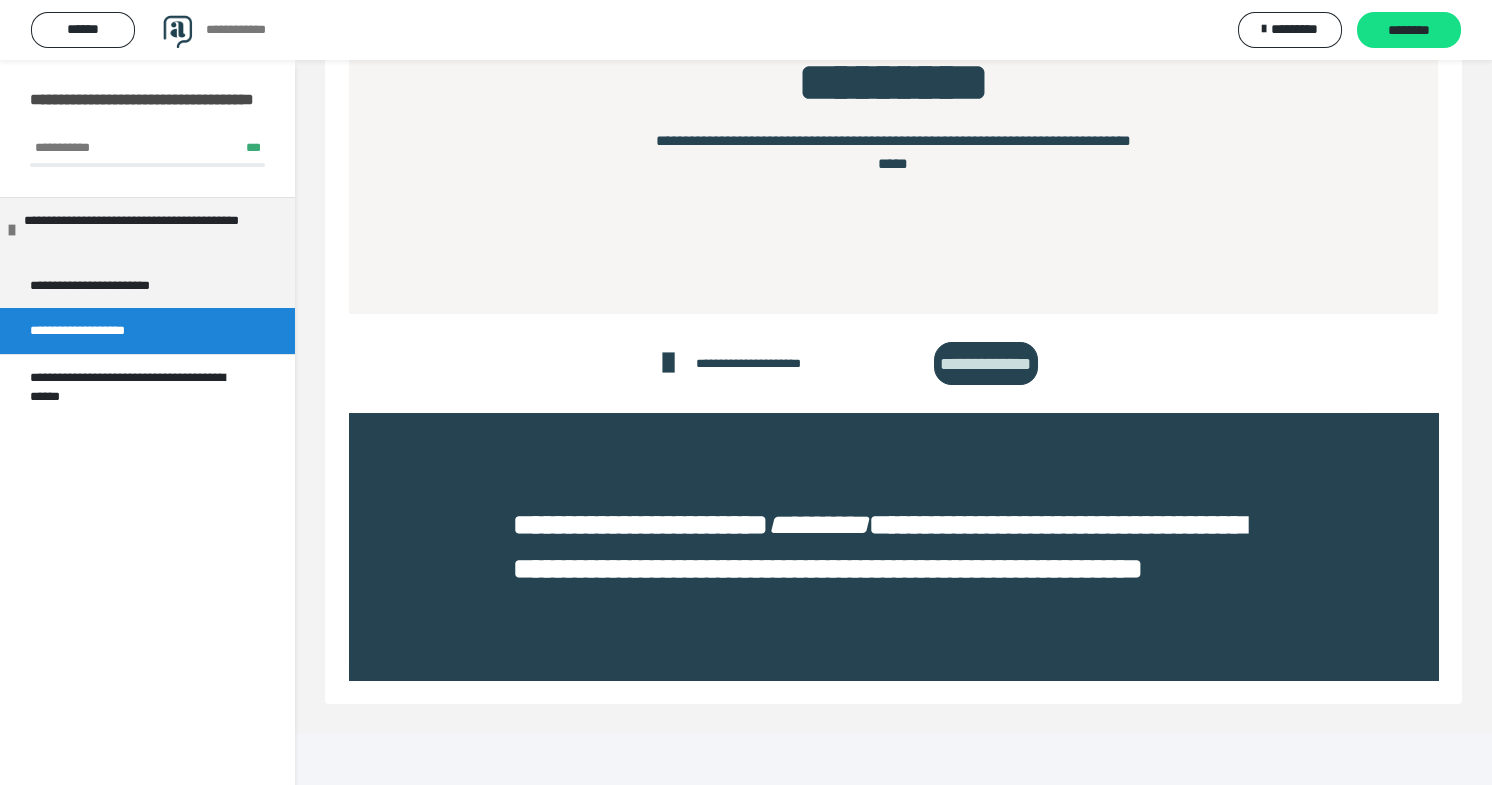 scroll, scrollTop: 269, scrollLeft: 0, axis: vertical 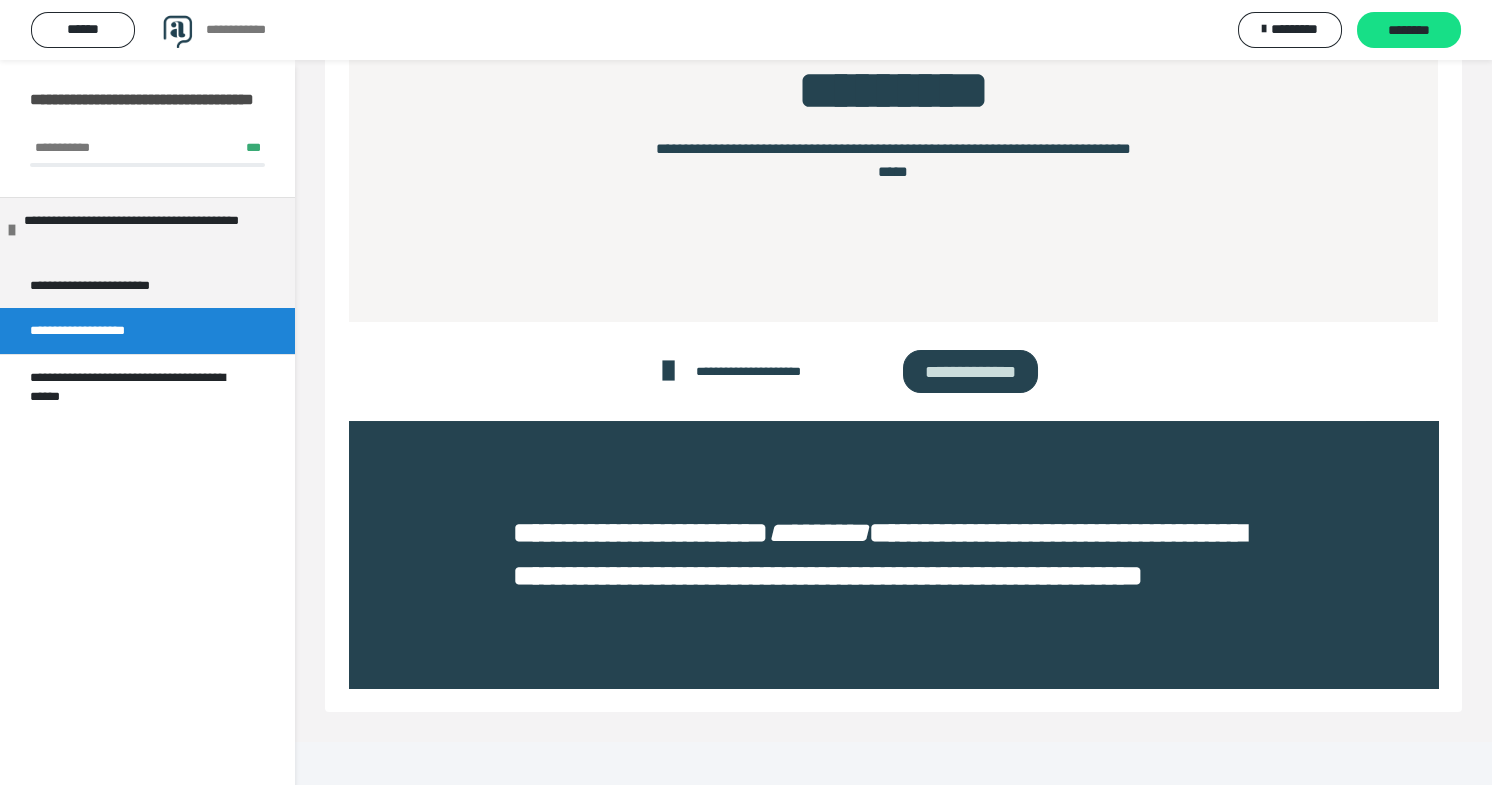 click on "**********" at bounding box center [970, 371] 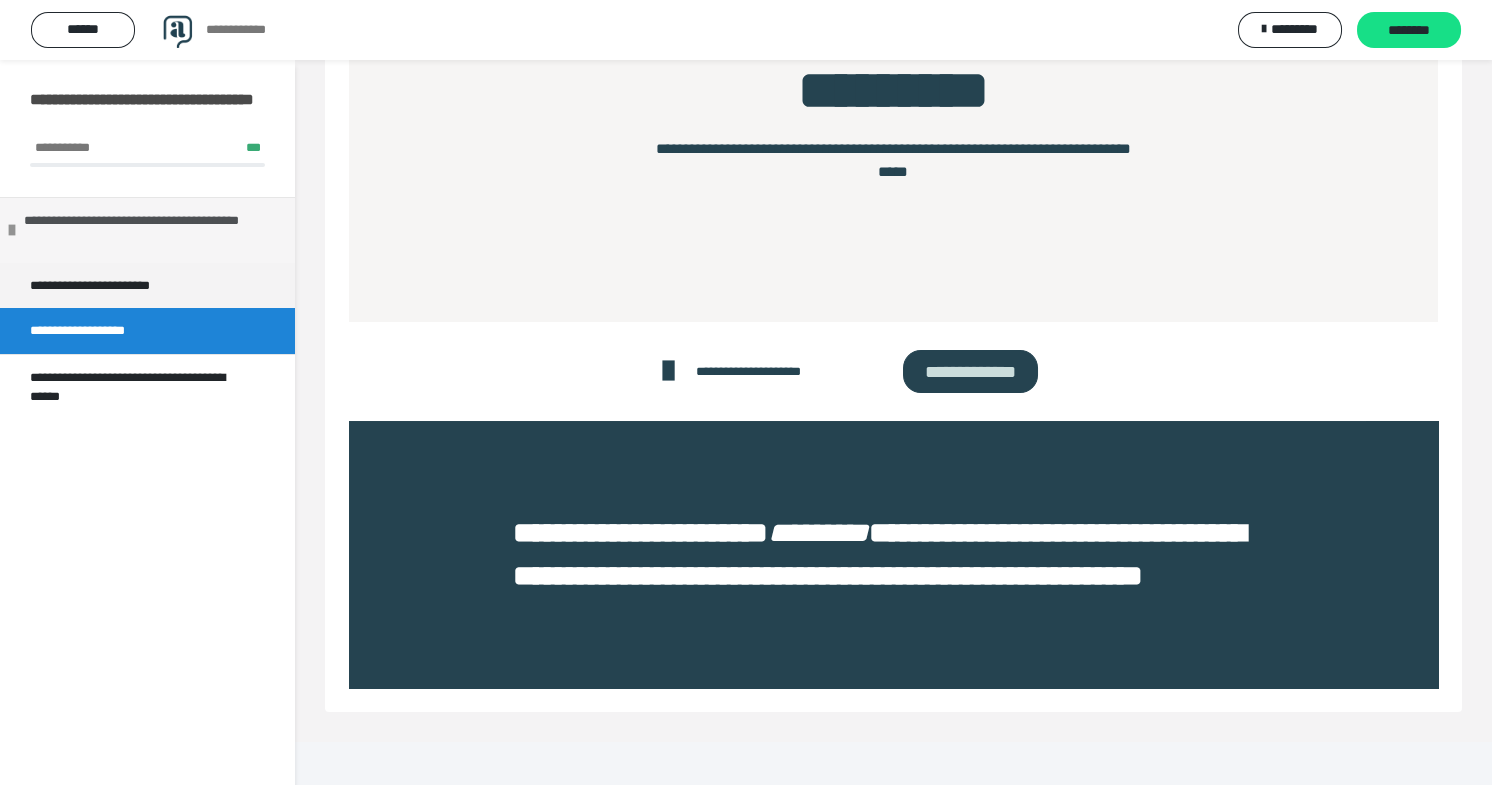 click on "**********" at bounding box center (152, 230) 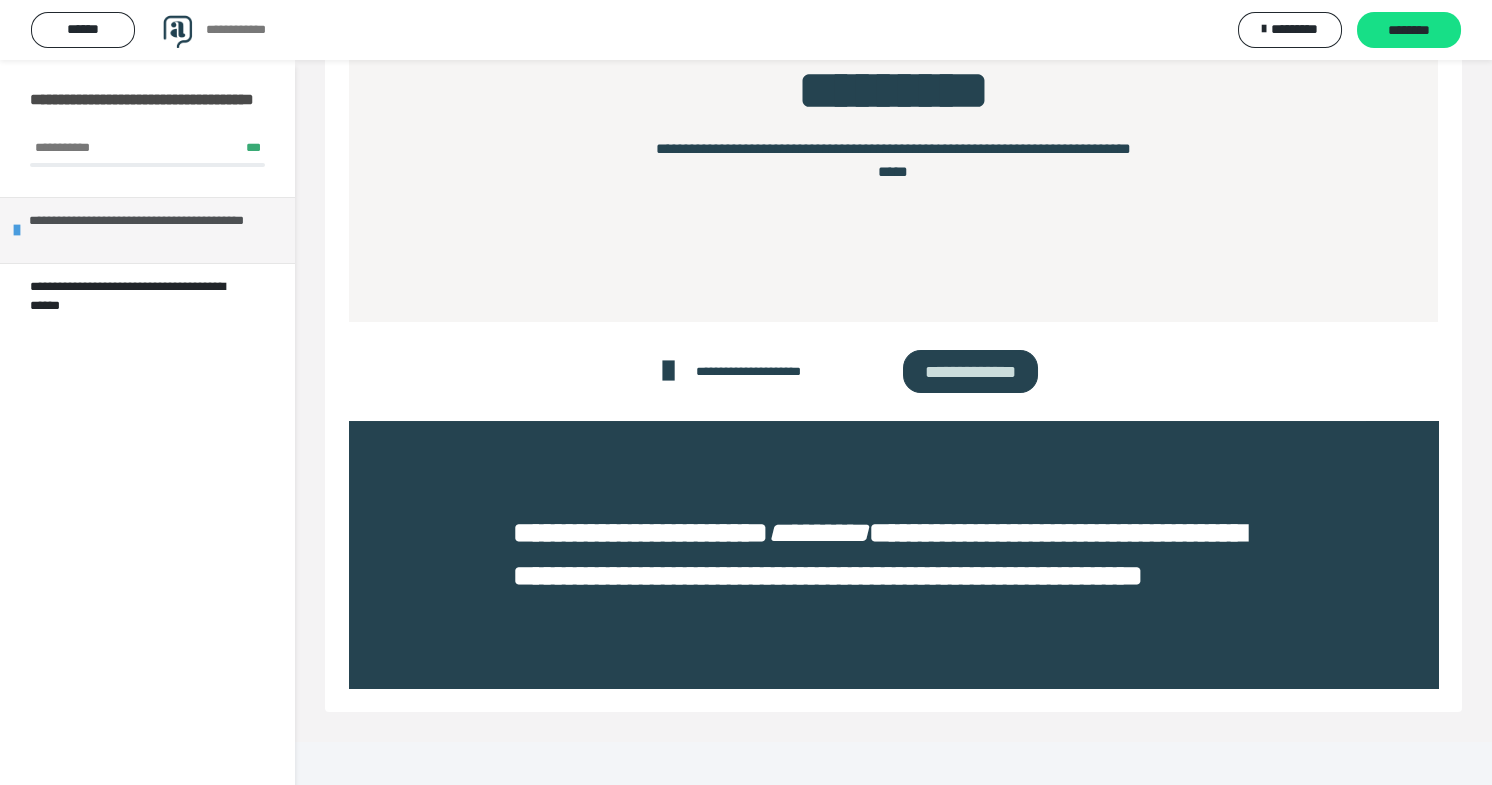 click at bounding box center (17, 230) 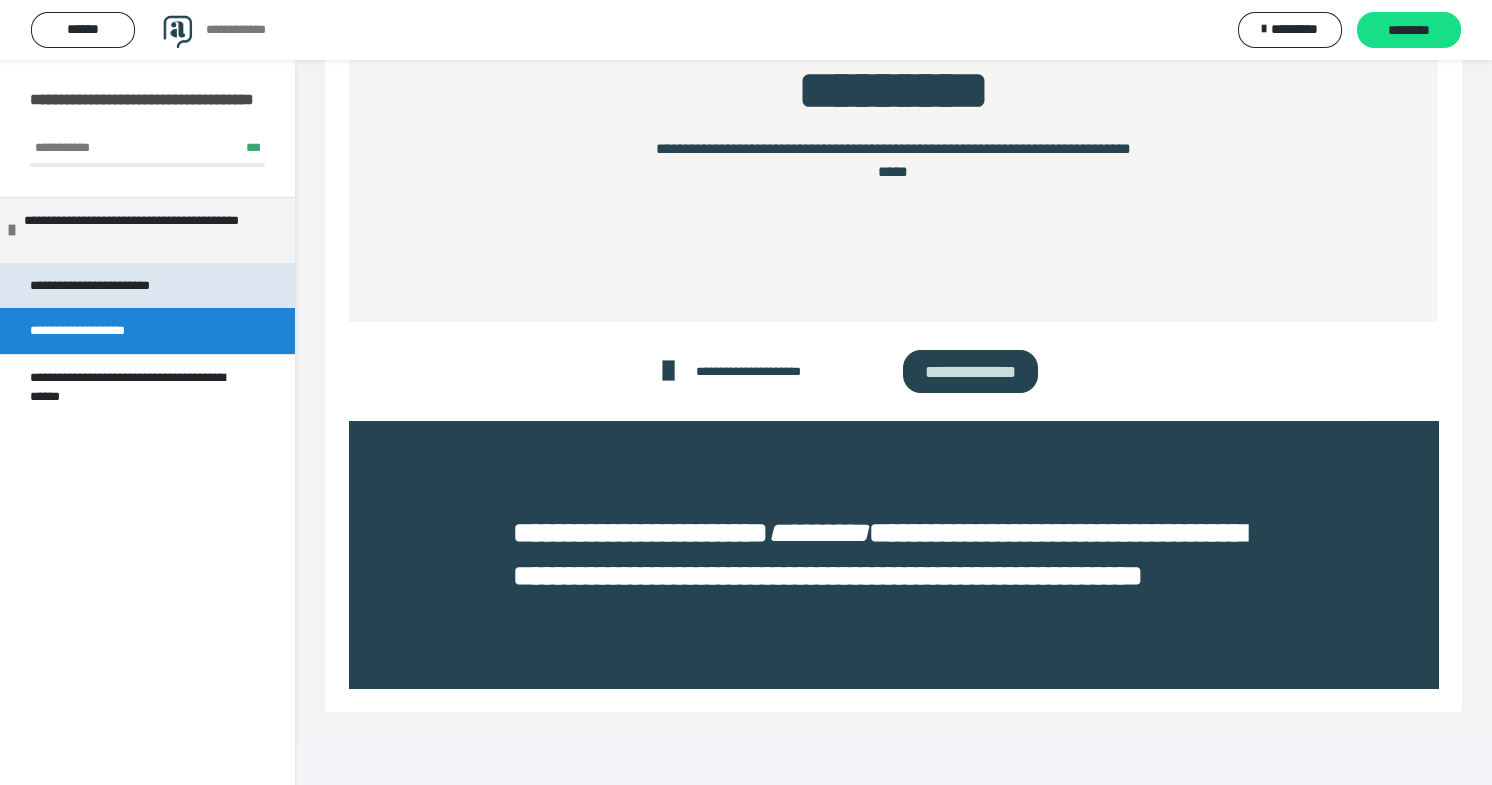 click on "**********" at bounding box center [115, 286] 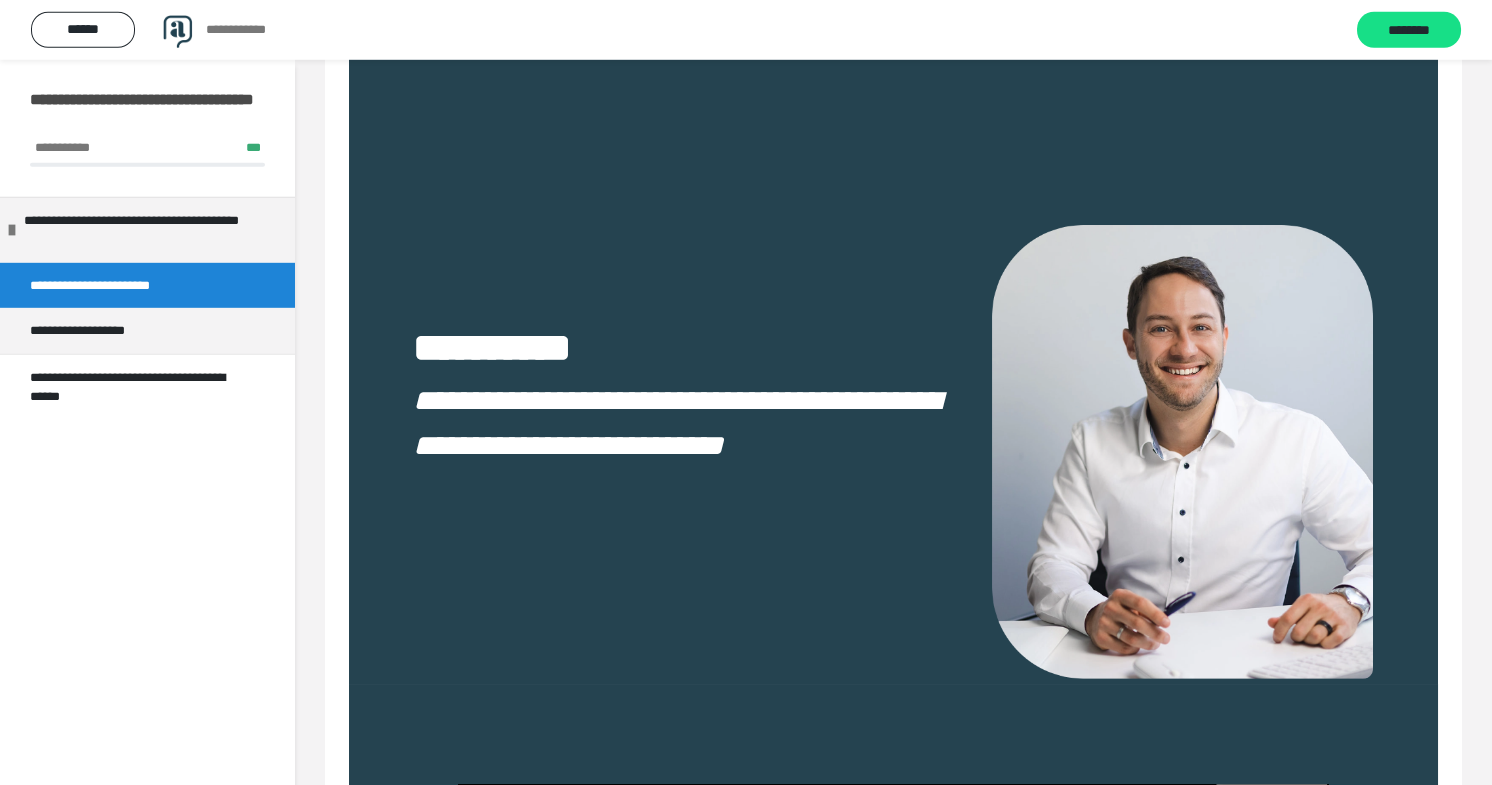 scroll, scrollTop: 0, scrollLeft: 0, axis: both 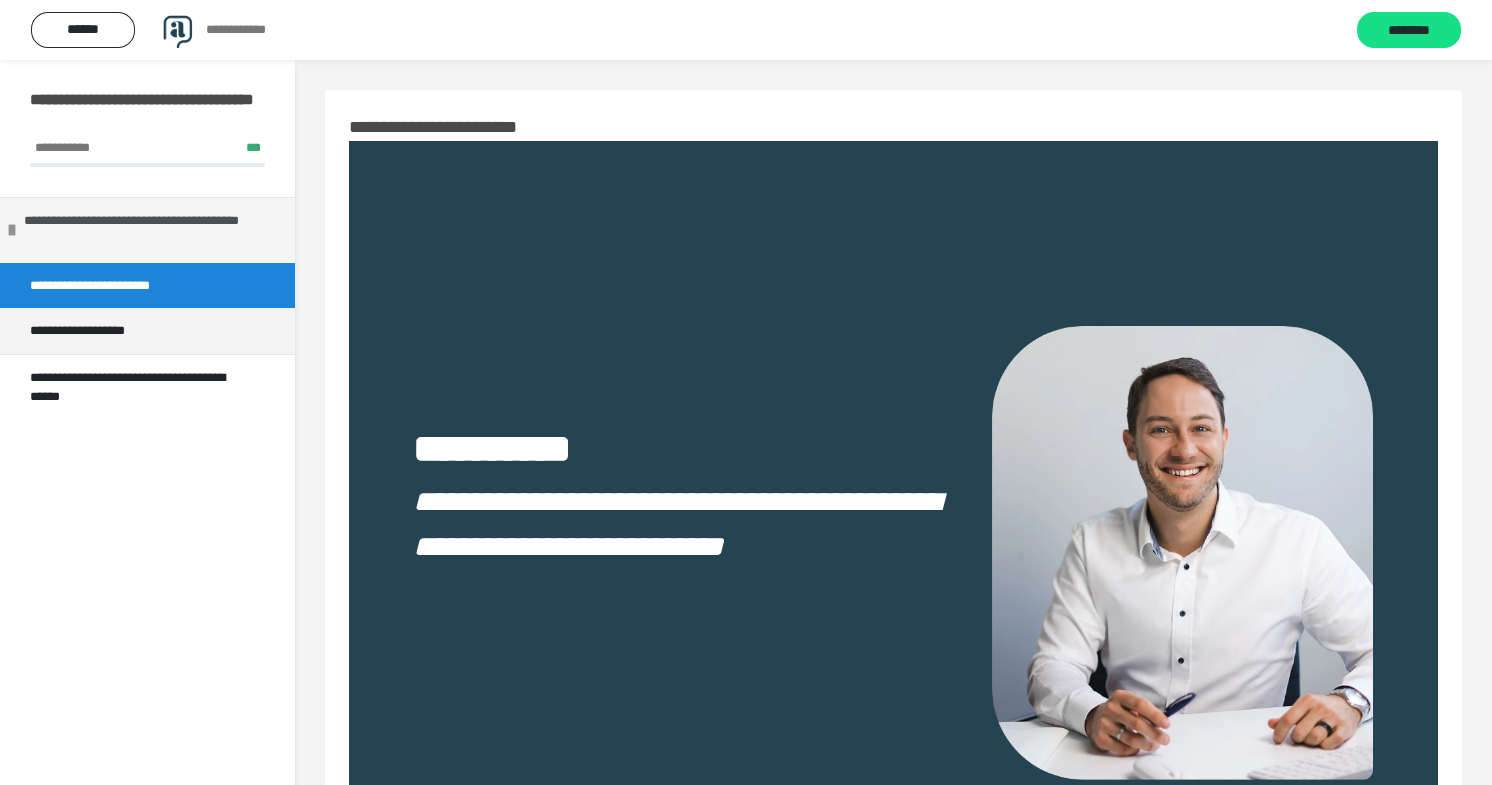 click on "**********" at bounding box center (152, 230) 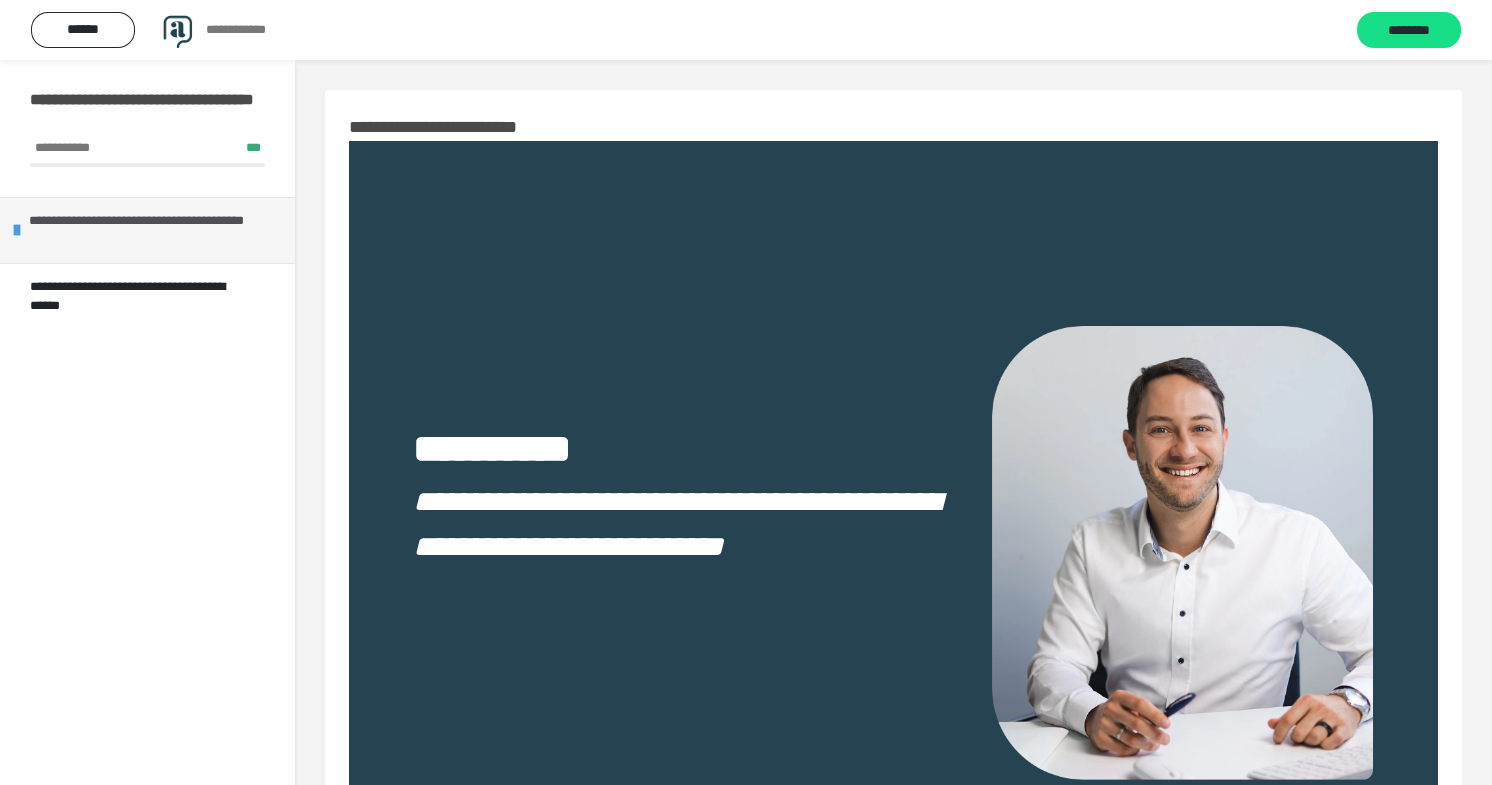 click on "**********" at bounding box center (147, 230) 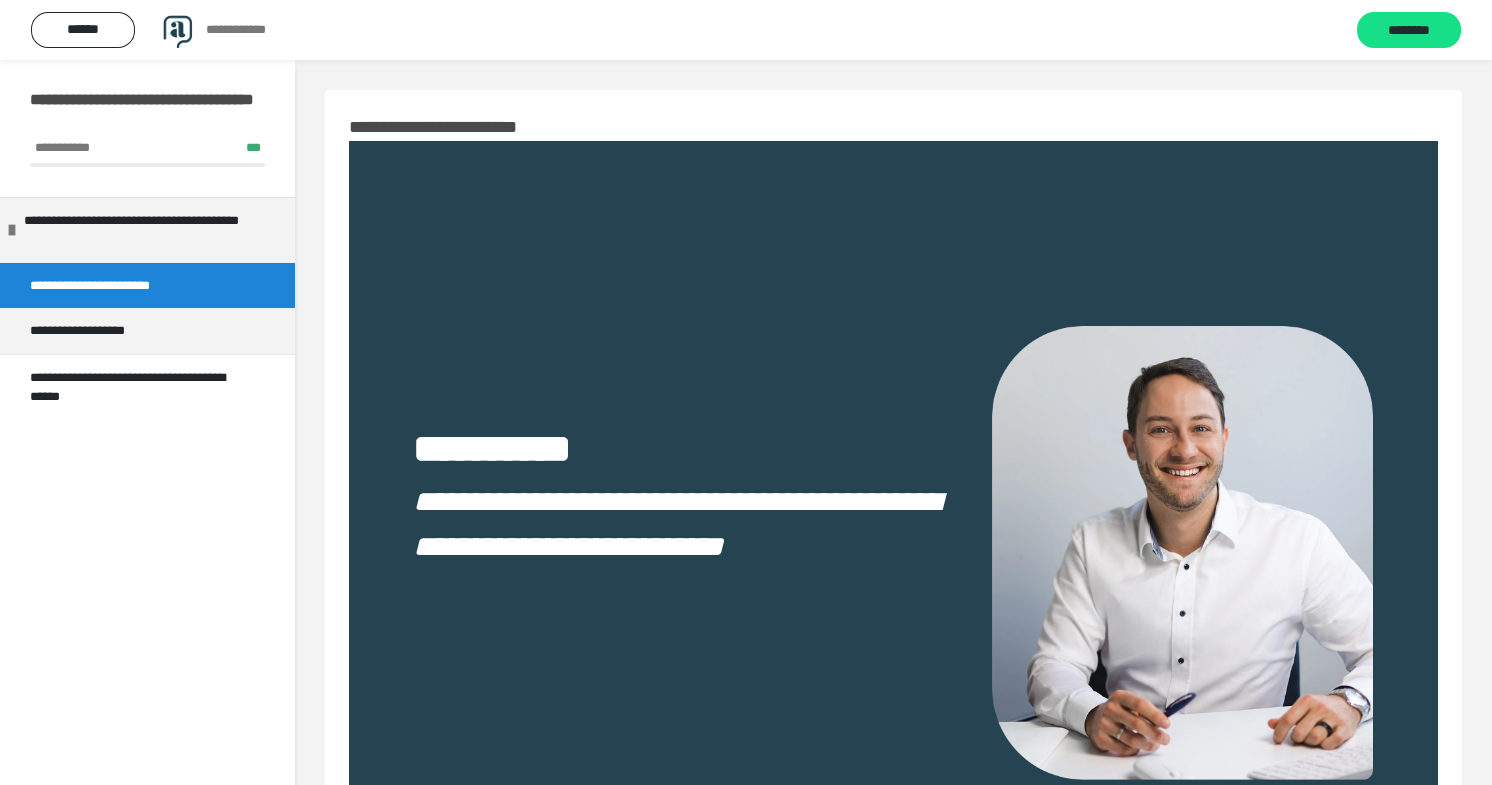 click on "**********" at bounding box center (115, 286) 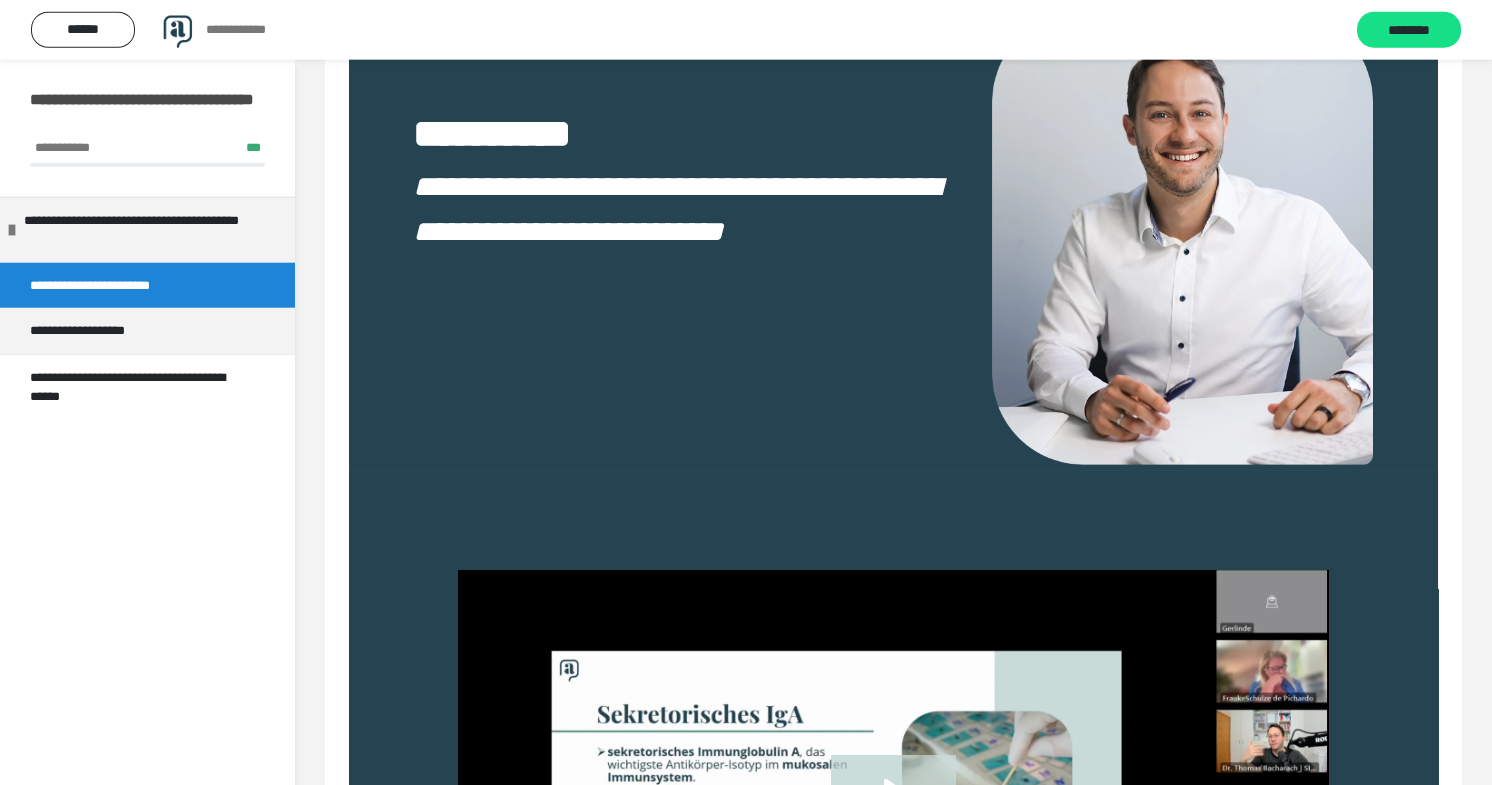 scroll, scrollTop: 530, scrollLeft: 0, axis: vertical 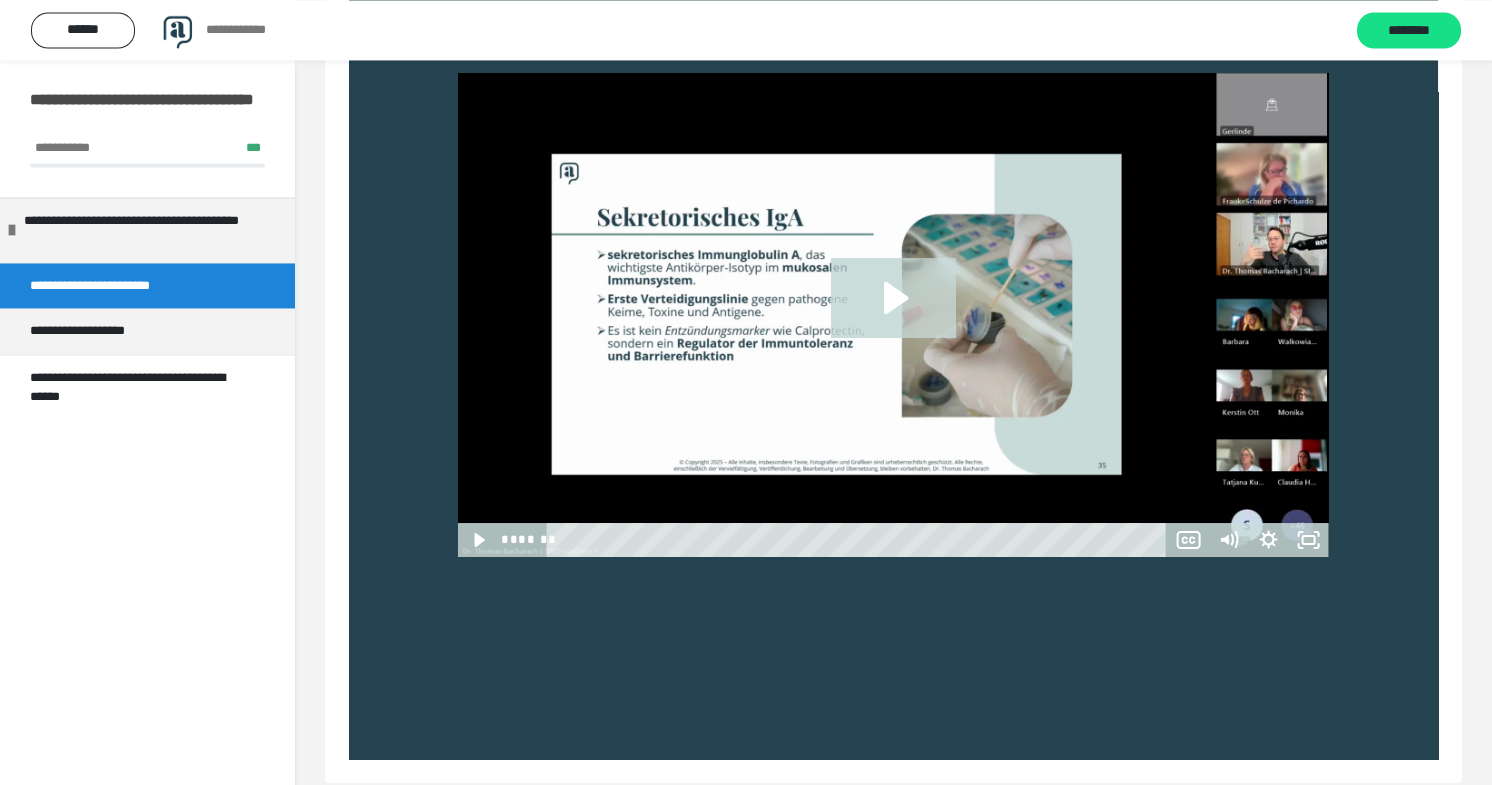 click at bounding box center [893, 366] 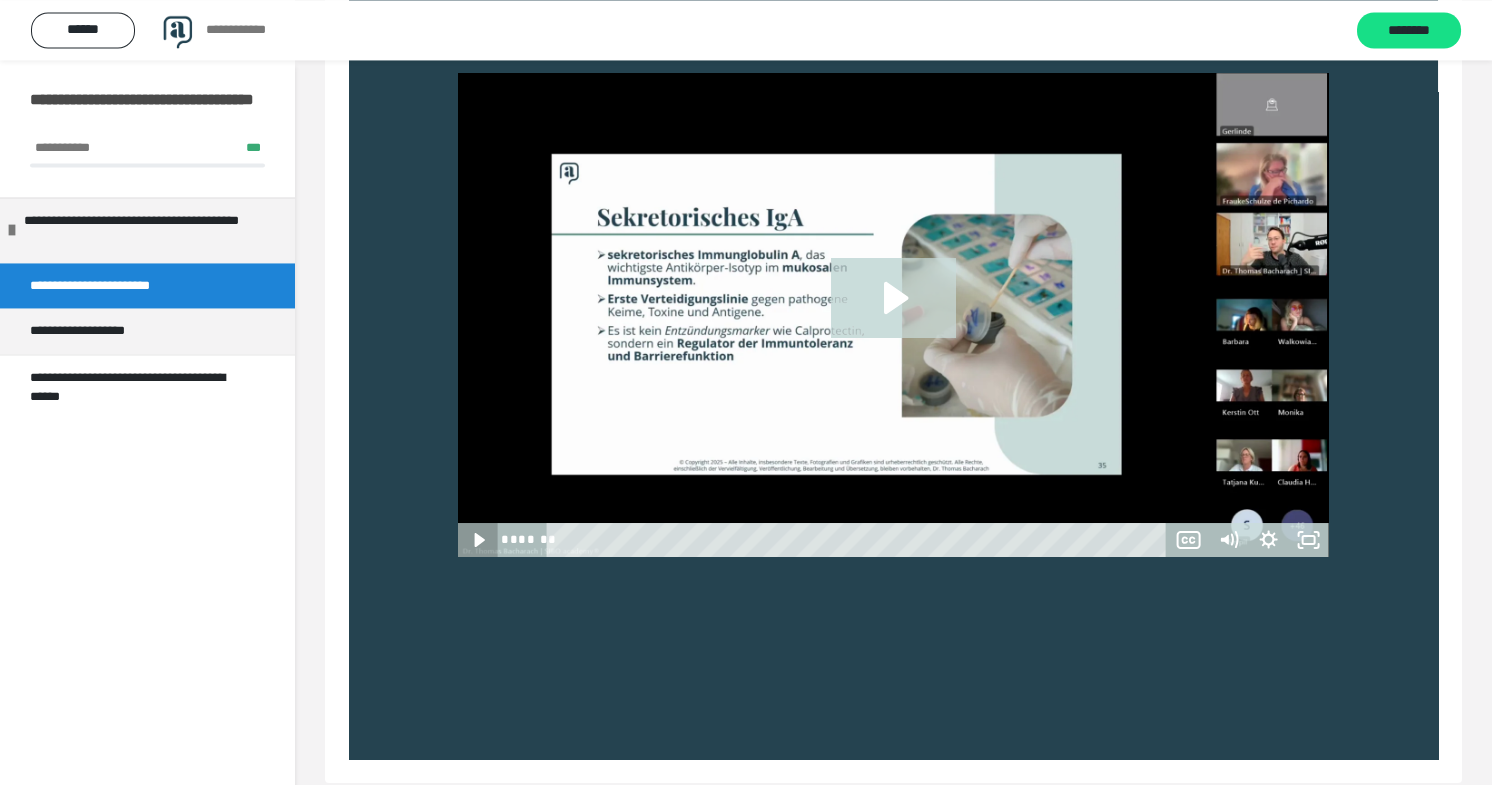 click 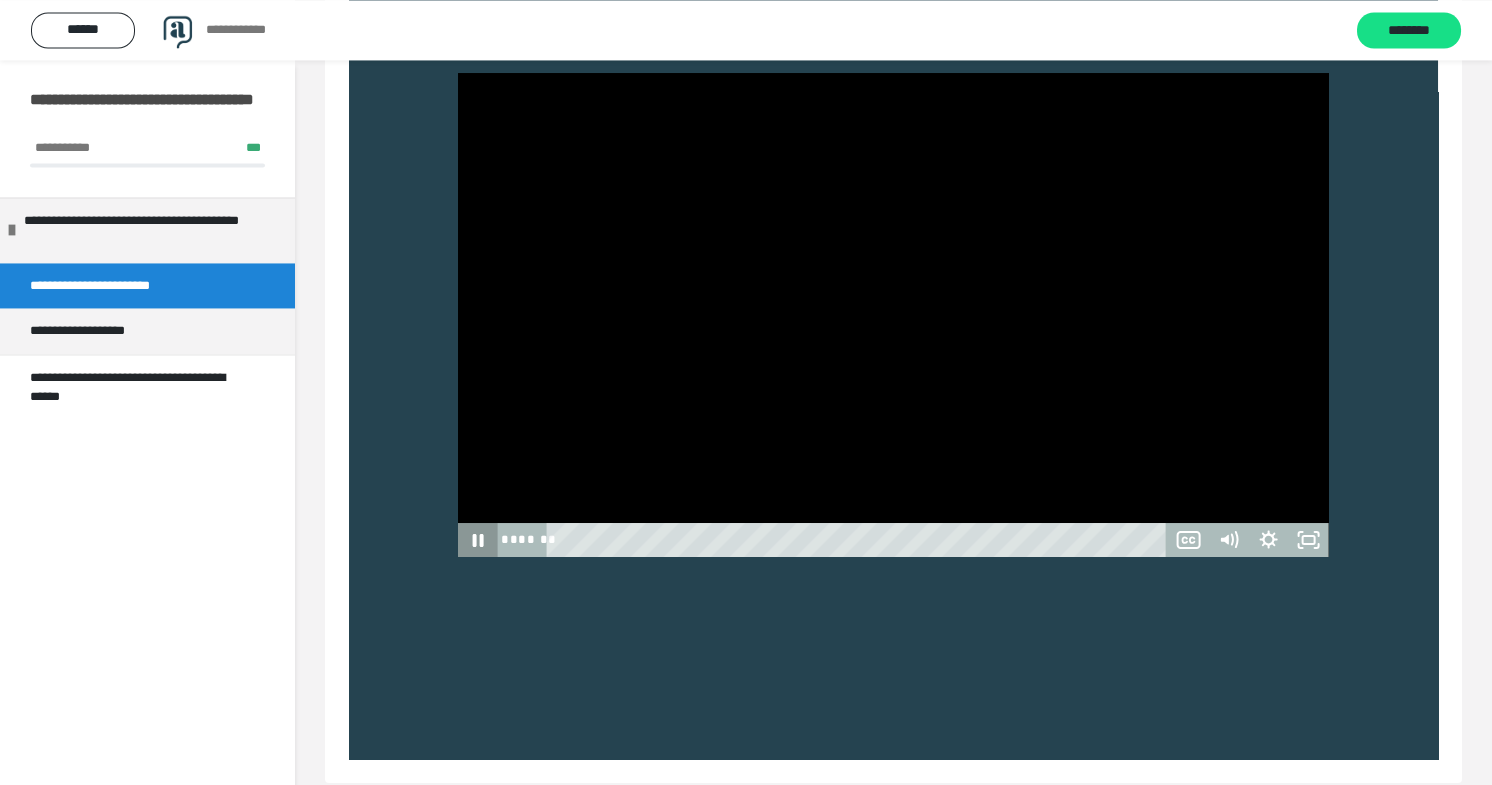 click 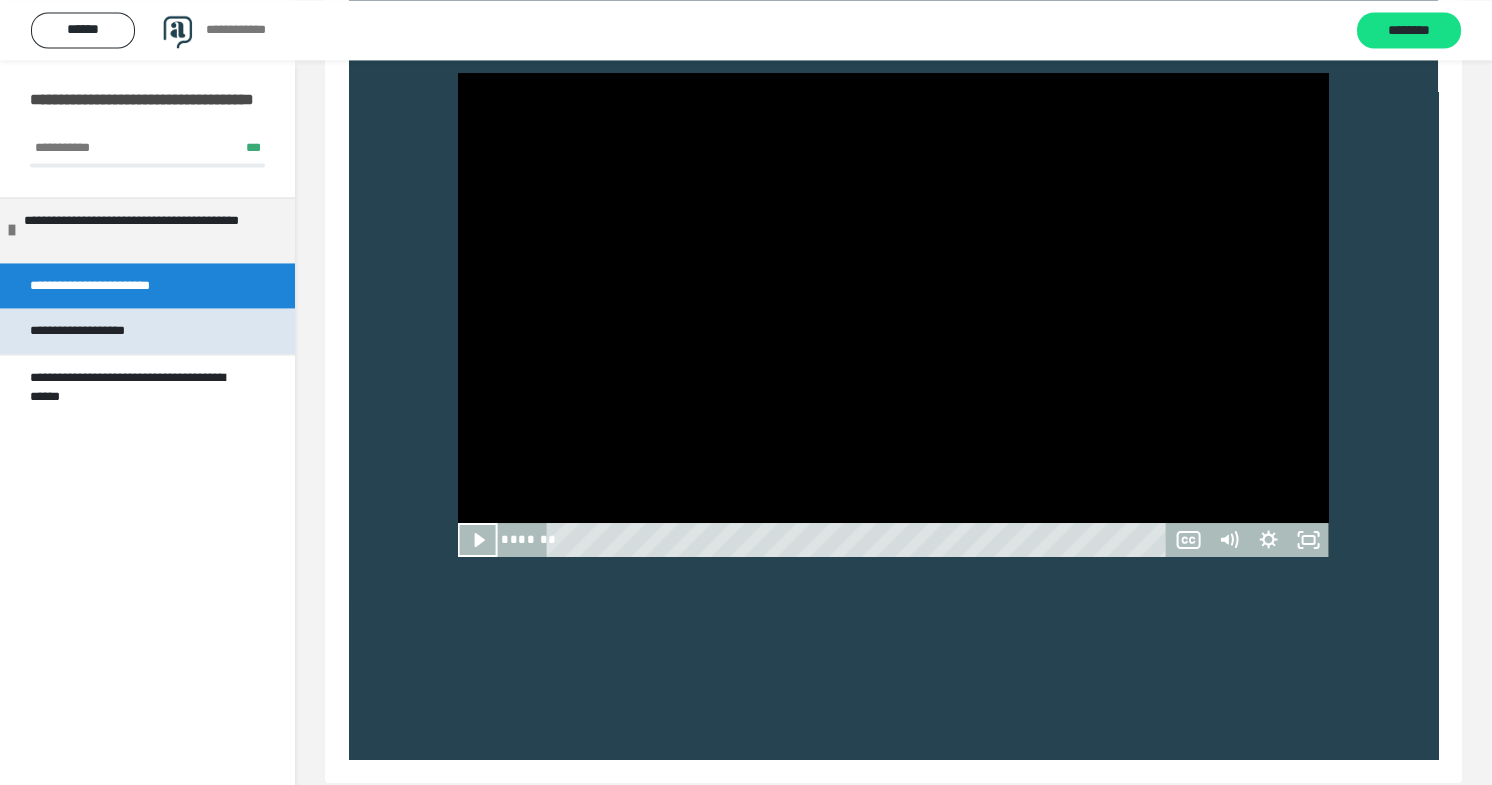 click on "**********" at bounding box center [104, 331] 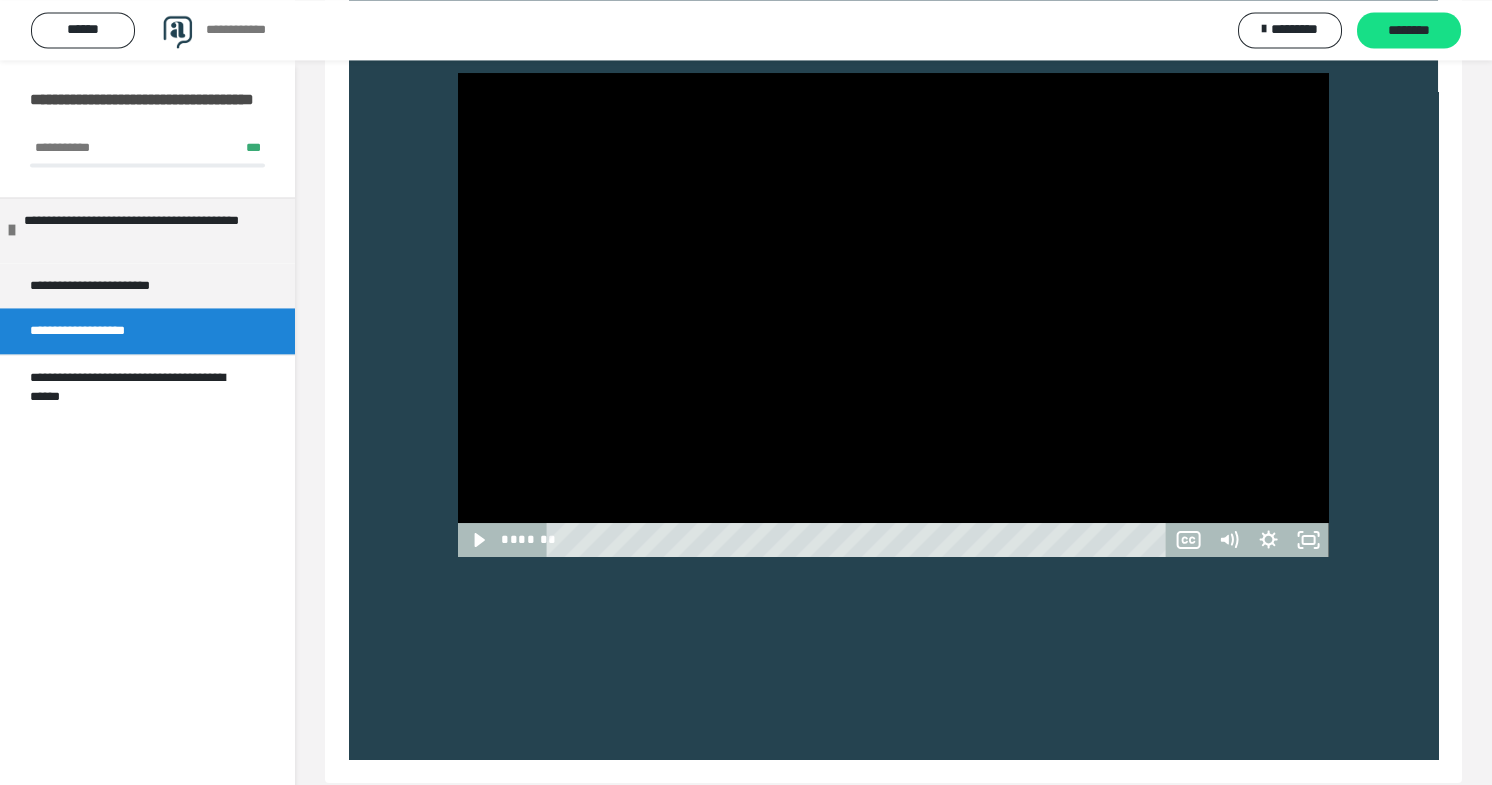 scroll, scrollTop: 269, scrollLeft: 0, axis: vertical 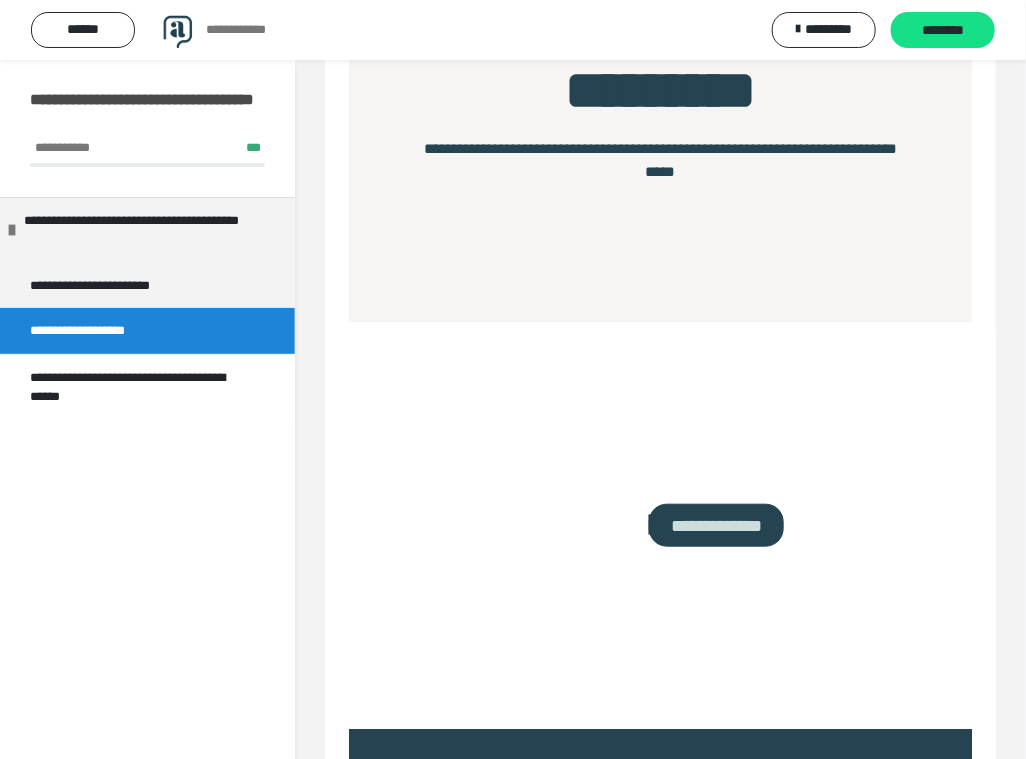 click on "**********" at bounding box center (716, 525) 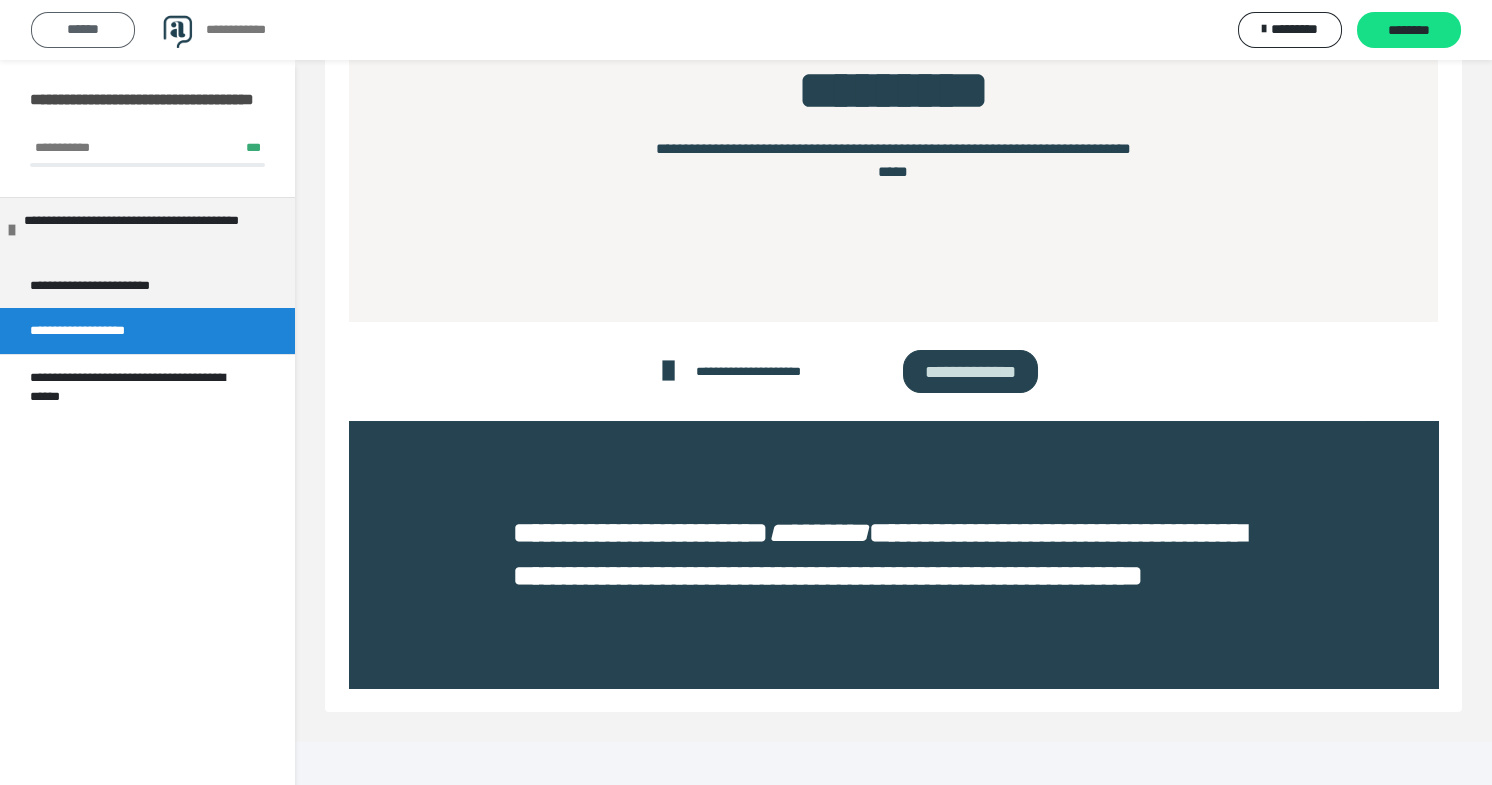 click on "******" at bounding box center [83, 29] 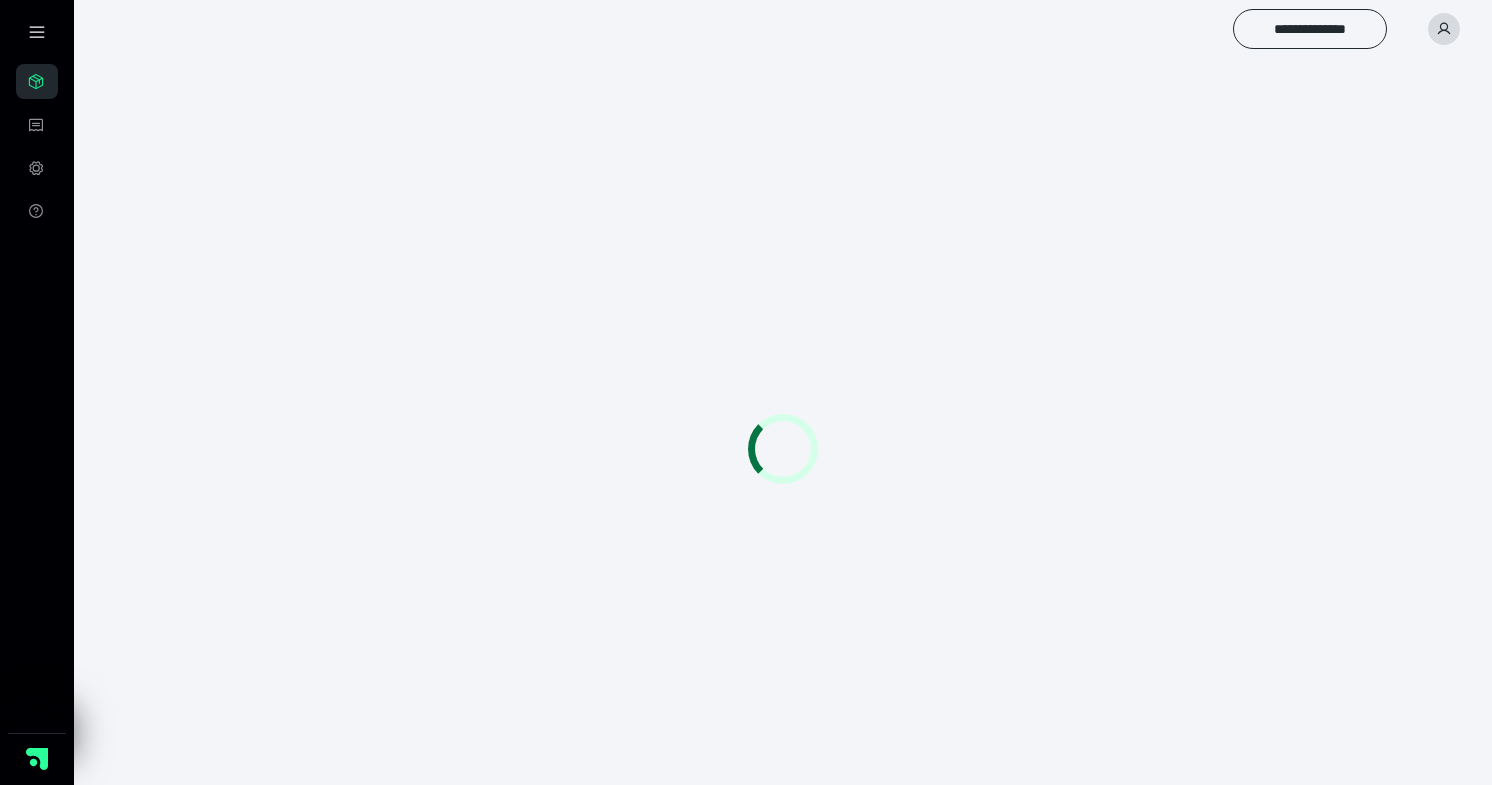 scroll, scrollTop: 0, scrollLeft: 0, axis: both 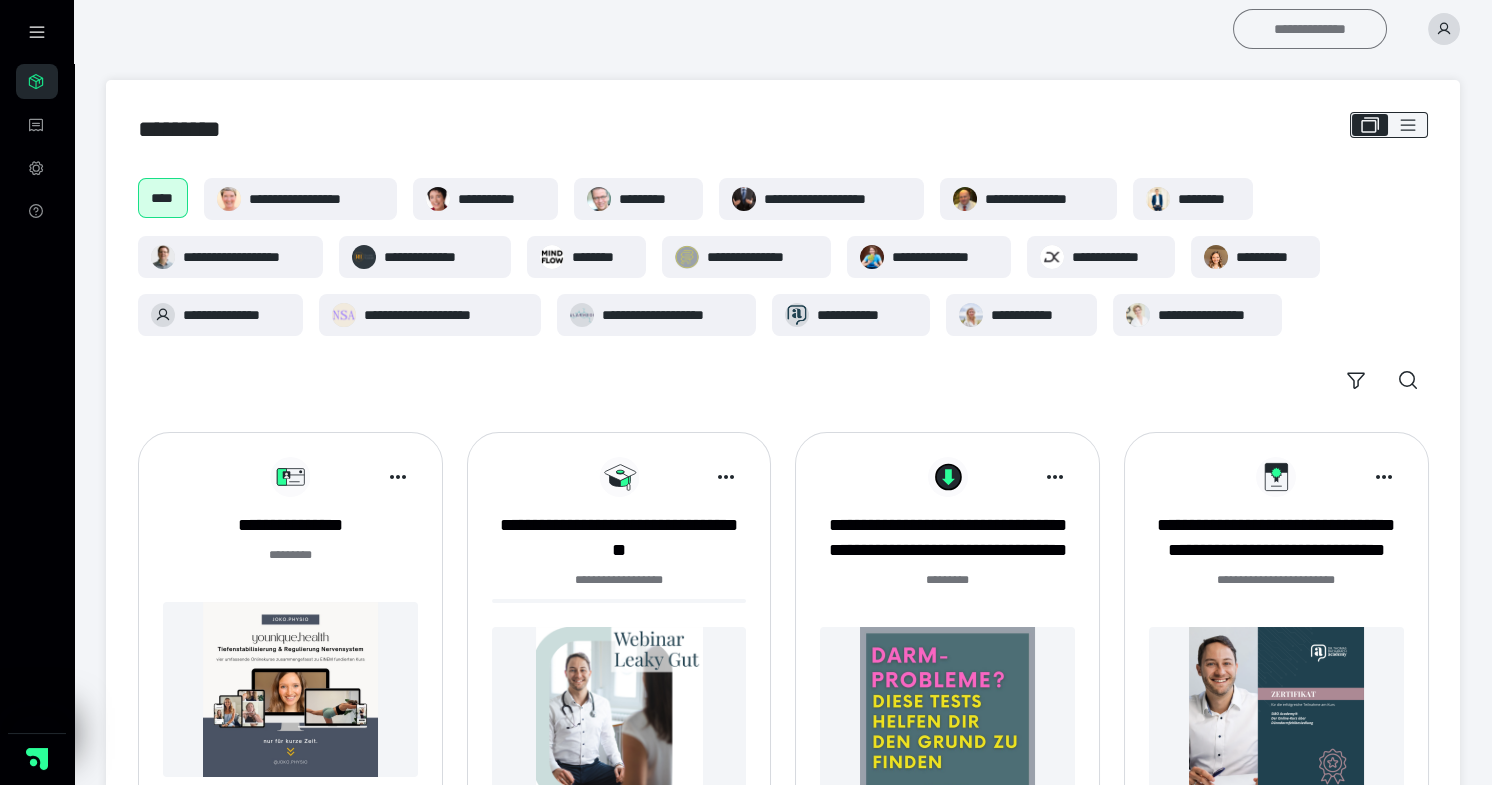 click on "**********" at bounding box center (1310, 29) 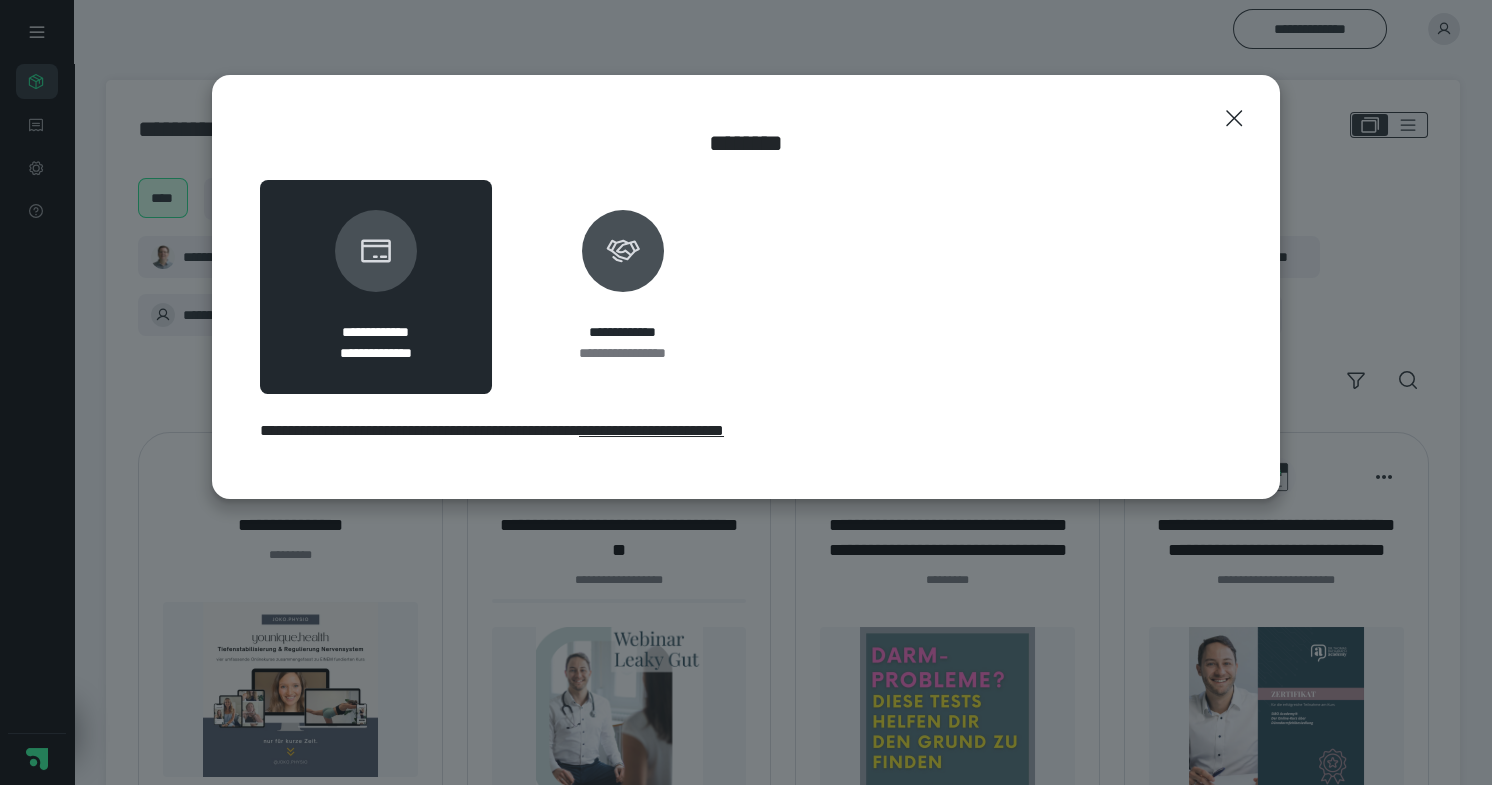 click on "**********" at bounding box center (376, 287) 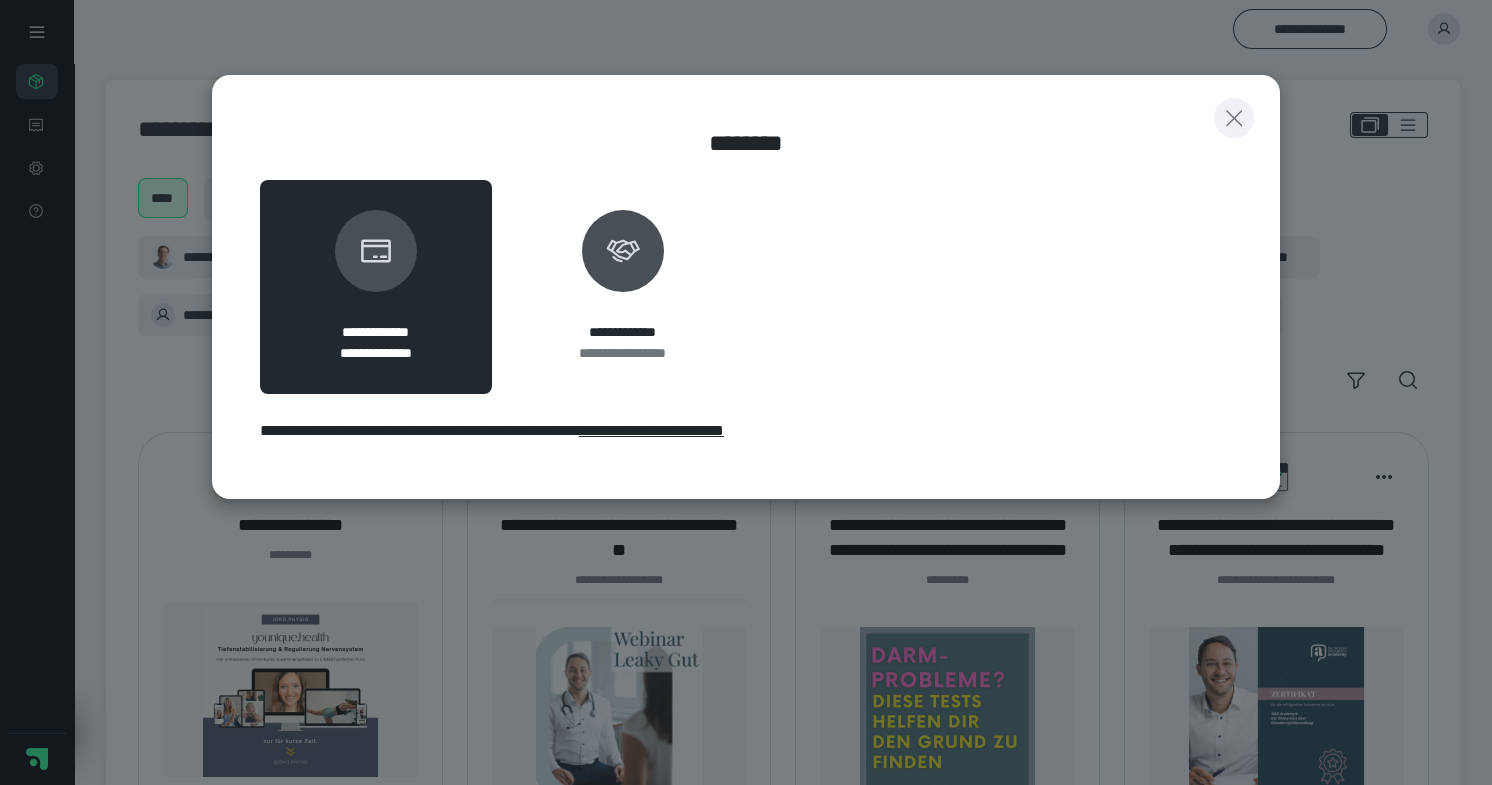 drag, startPoint x: 1215, startPoint y: 111, endPoint x: 917, endPoint y: 138, distance: 299.22064 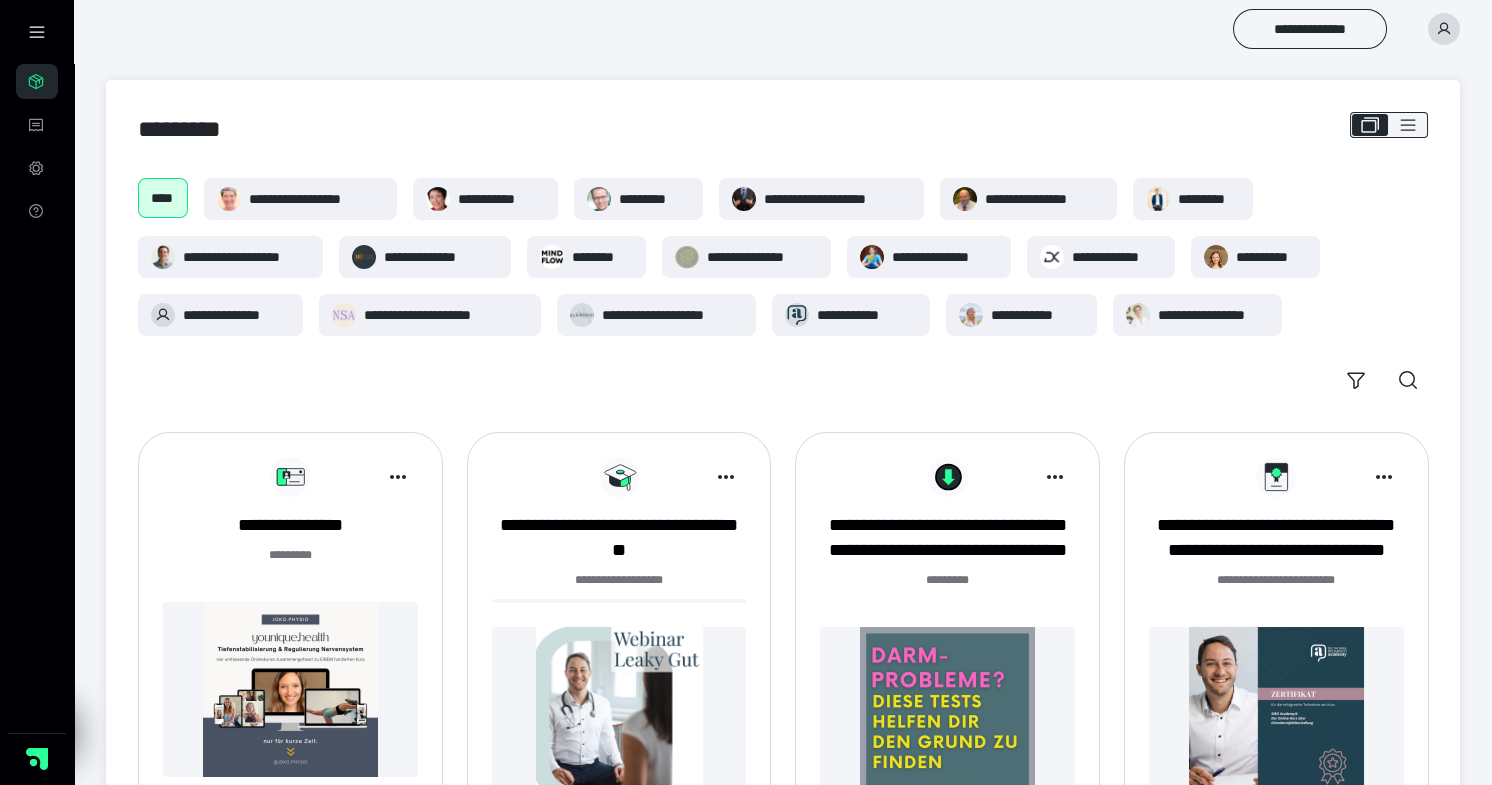 click 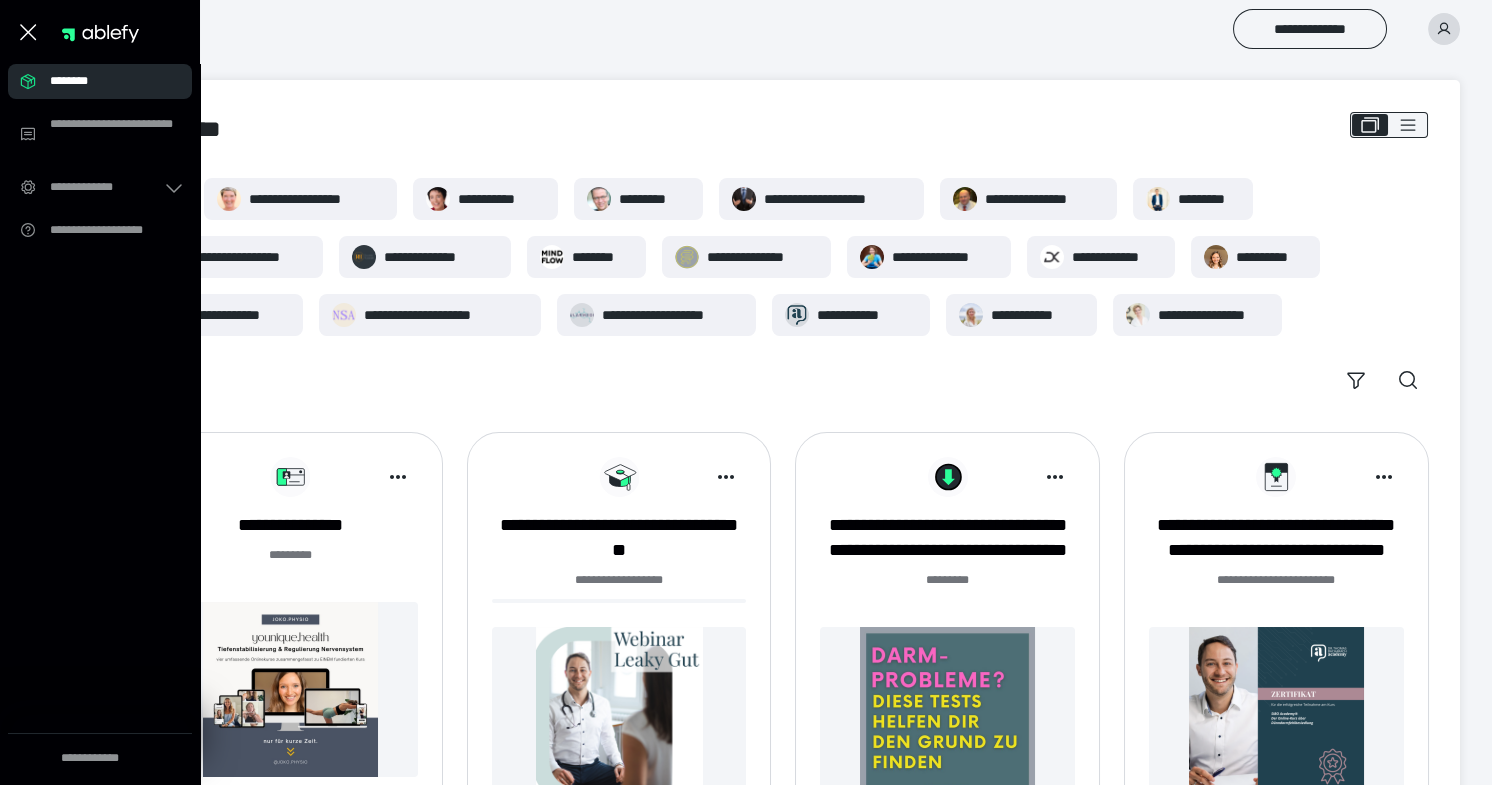 click on "**********" at bounding box center [746, 953] 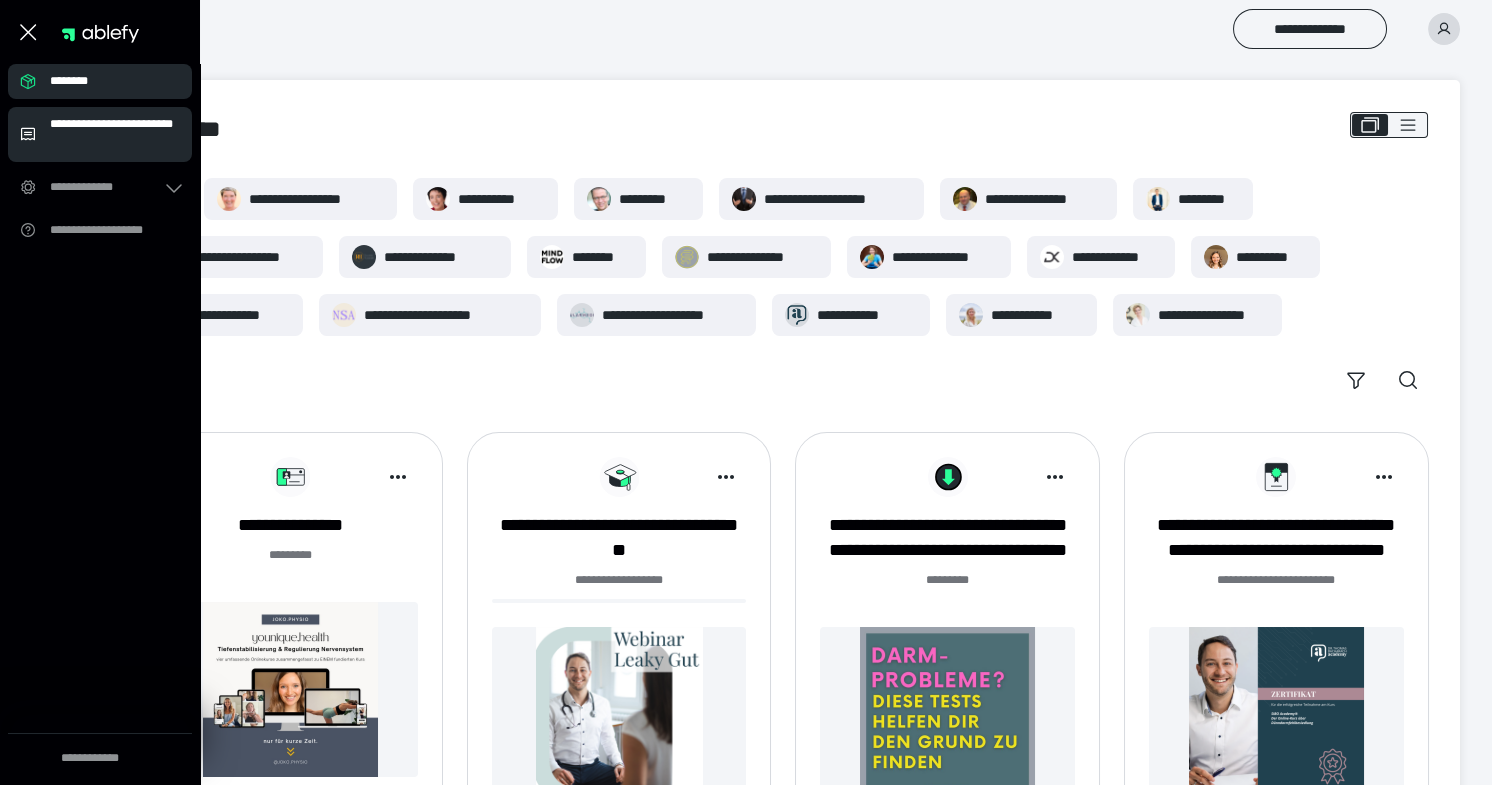 click on "**********" at bounding box center (115, 134) 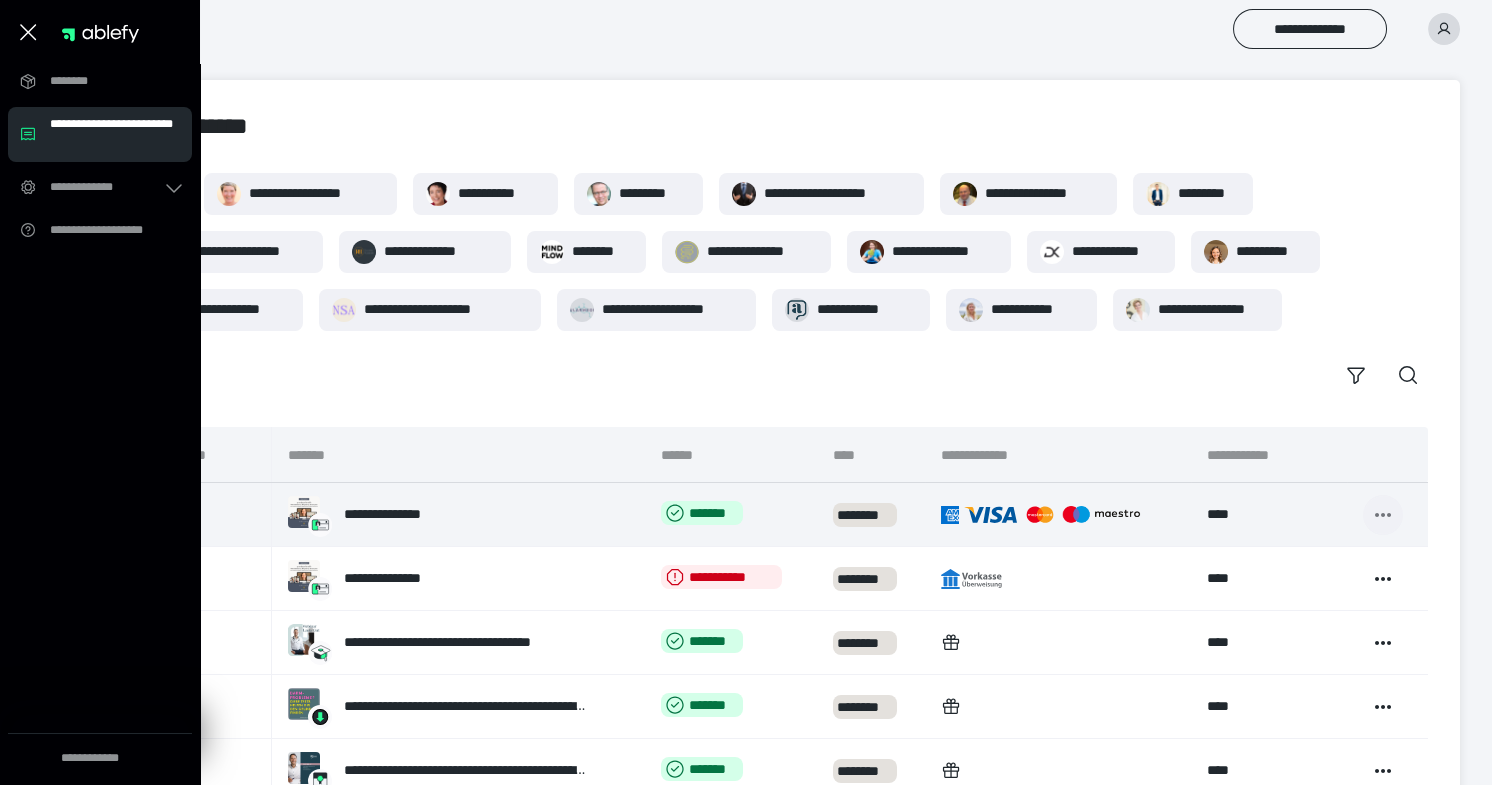 click 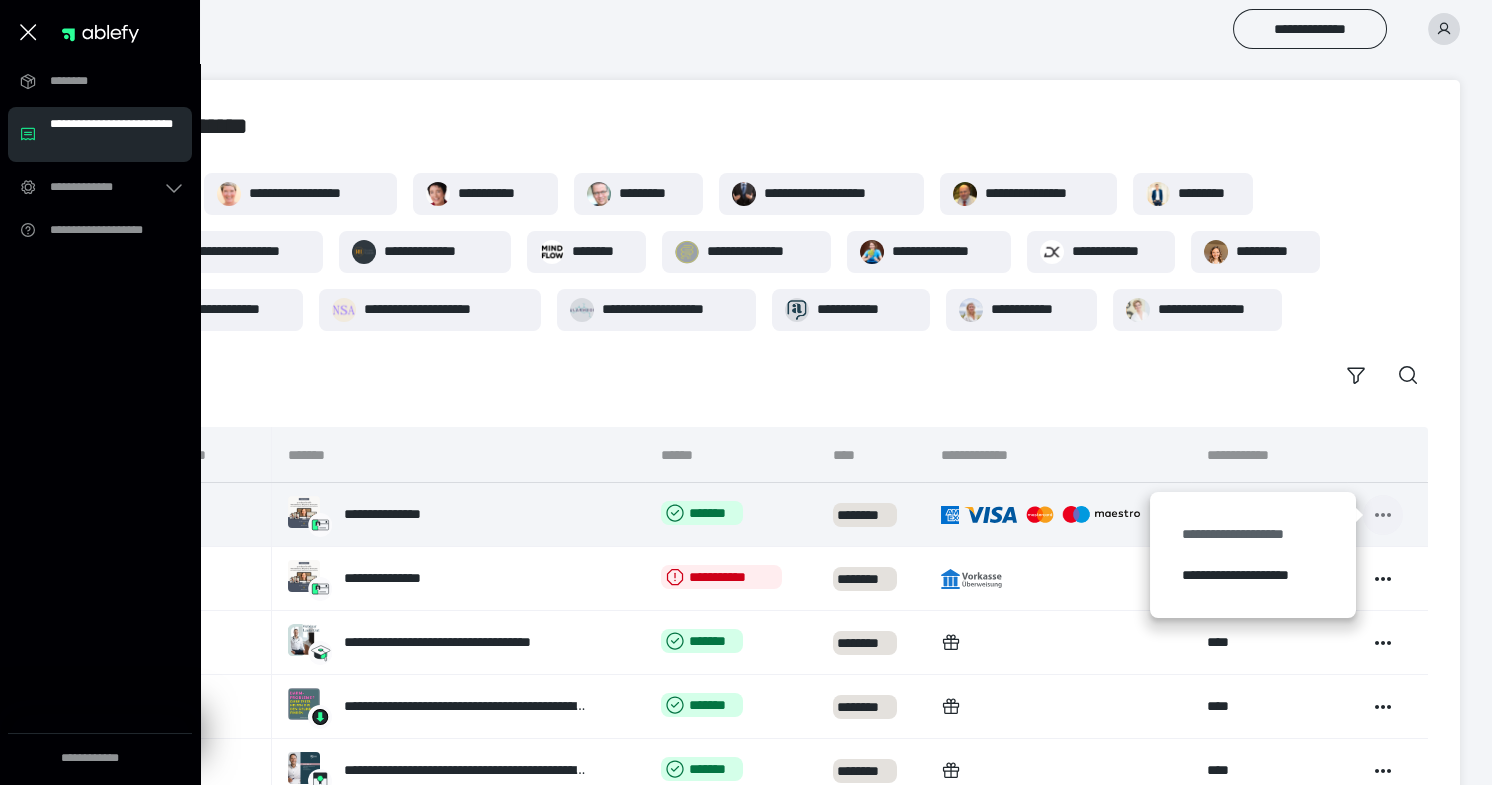 type 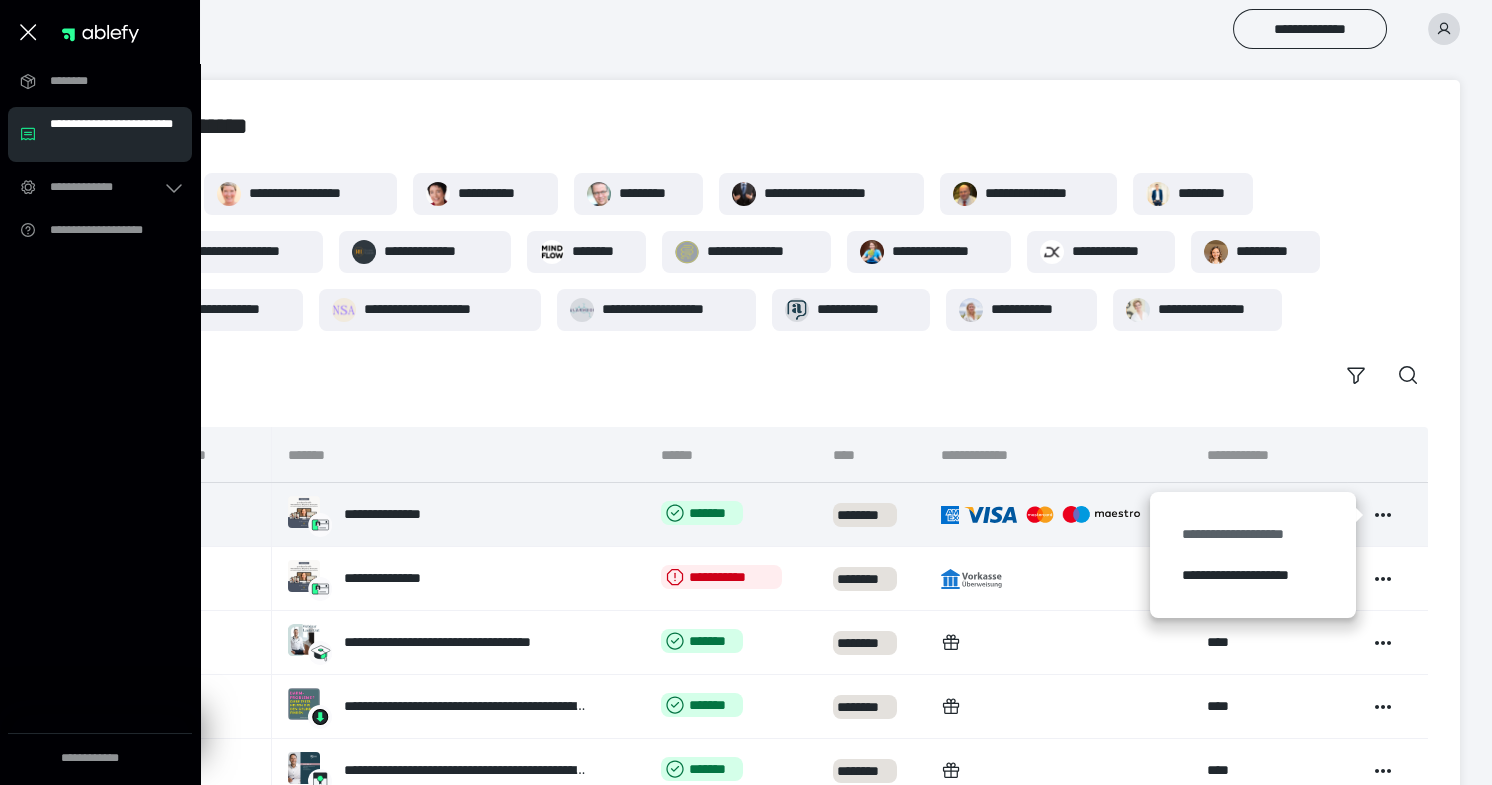 click on "**********" at bounding box center (1253, 534) 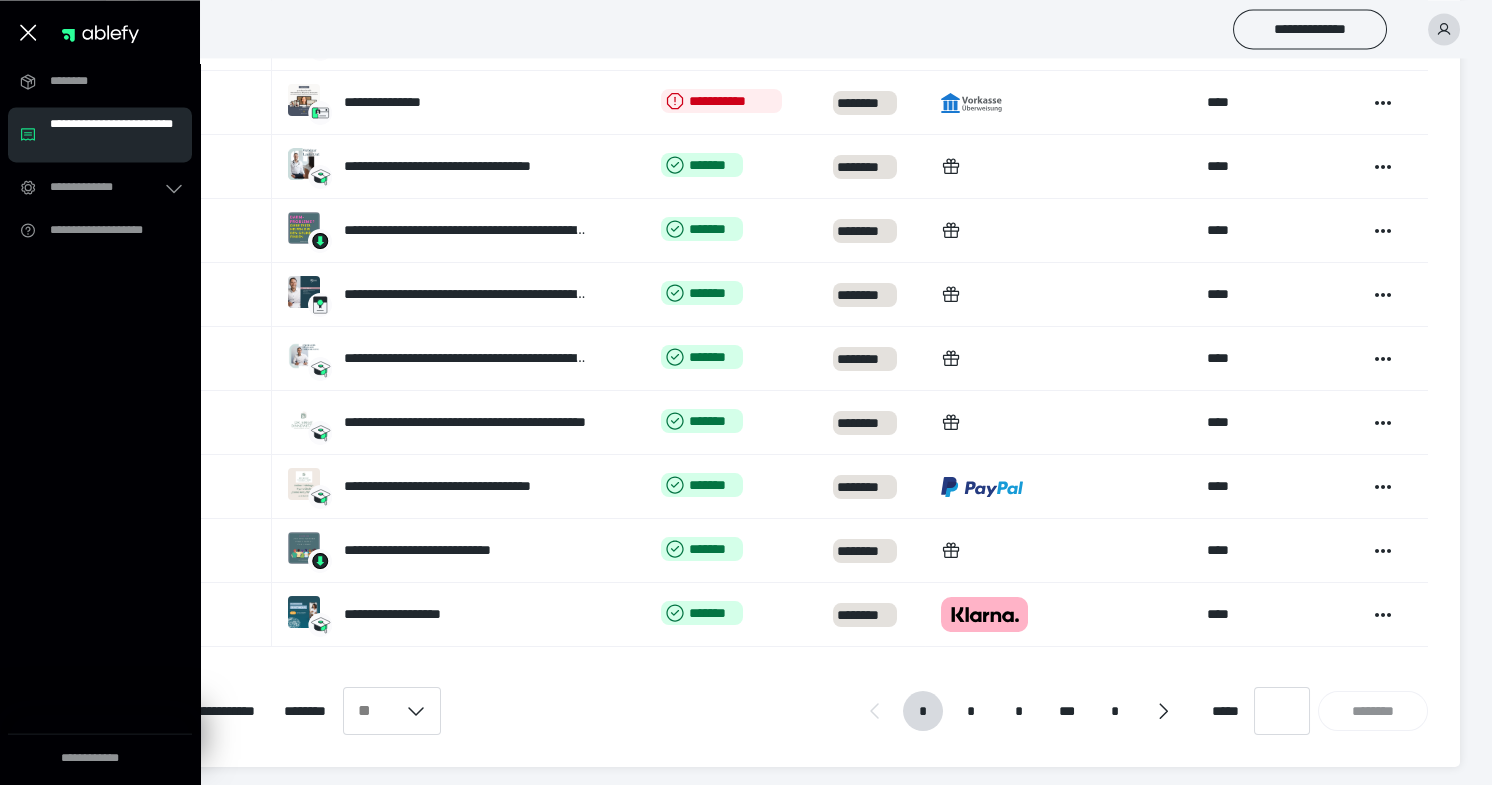scroll, scrollTop: 481, scrollLeft: 0, axis: vertical 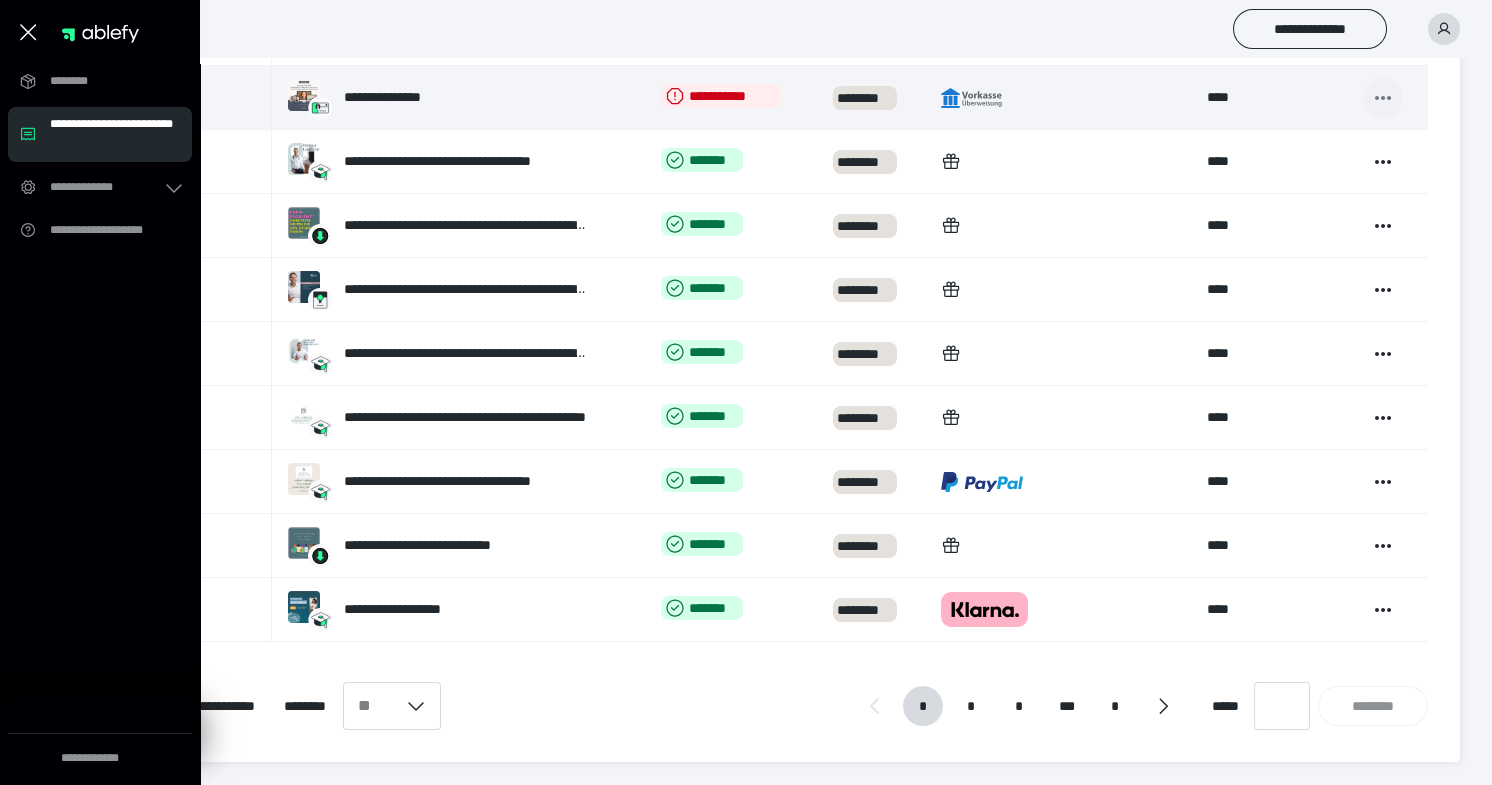 click at bounding box center [1383, 98] 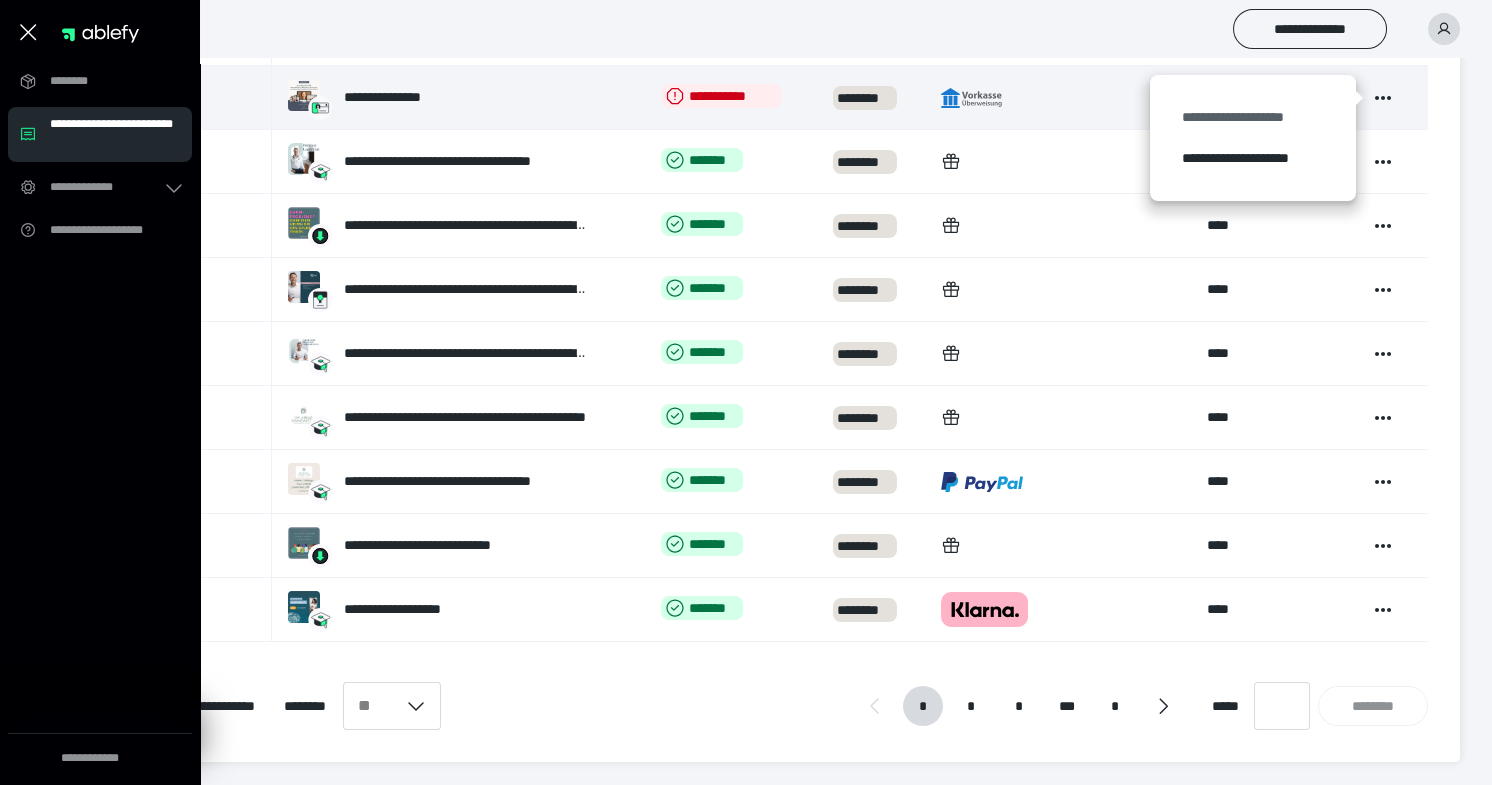 click on "**********" at bounding box center [1253, 117] 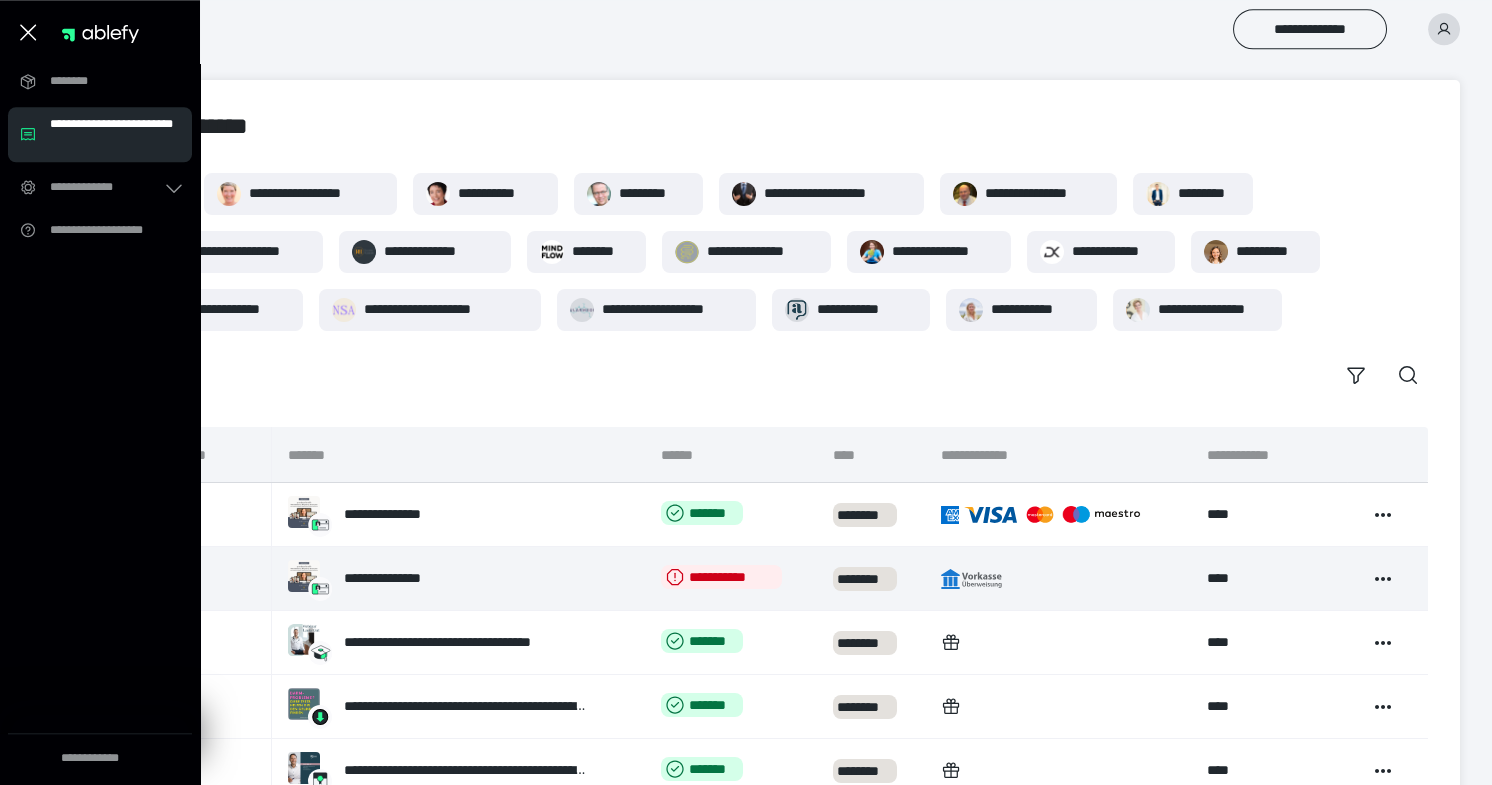 scroll, scrollTop: 0, scrollLeft: 0, axis: both 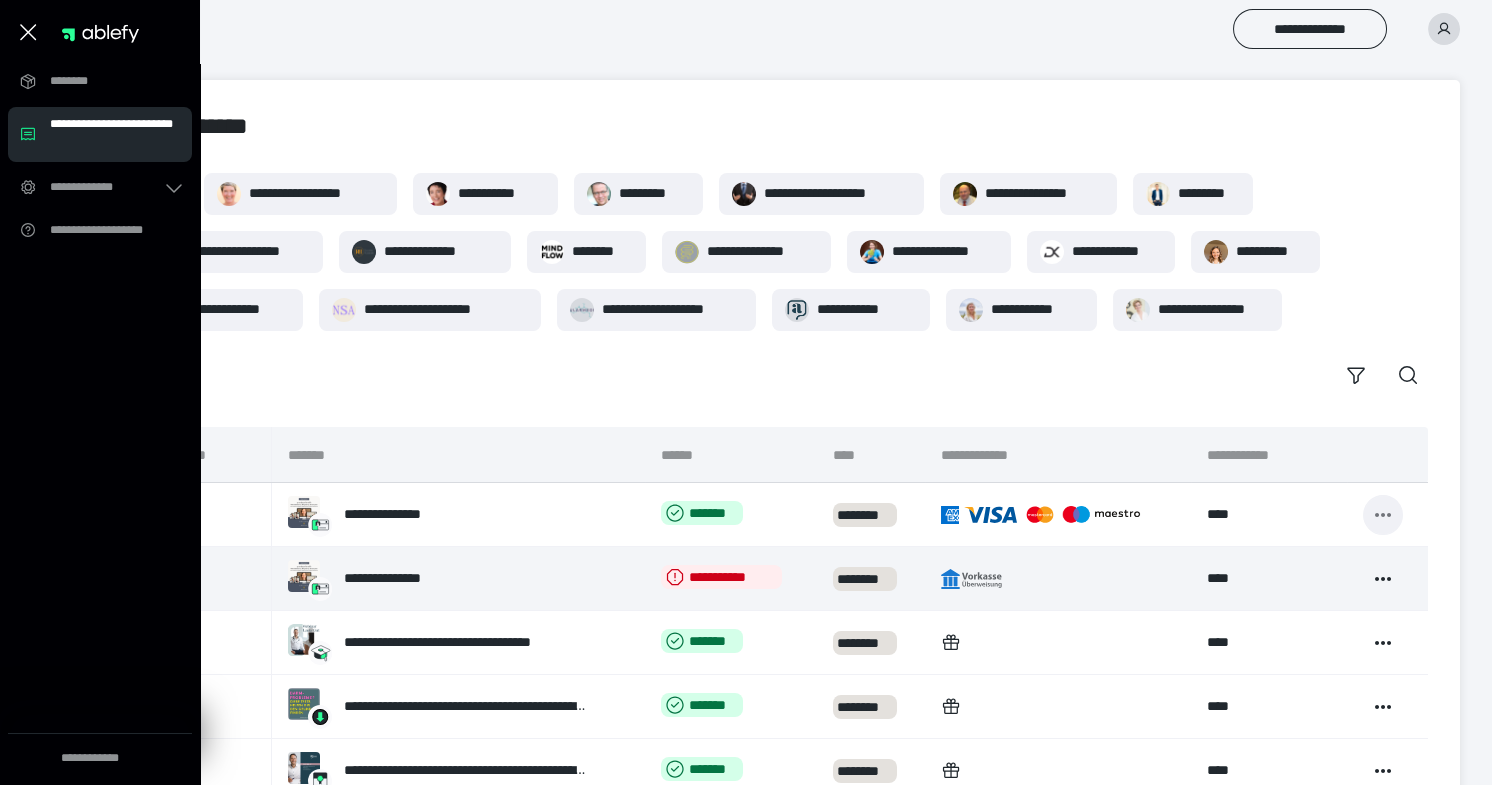 click 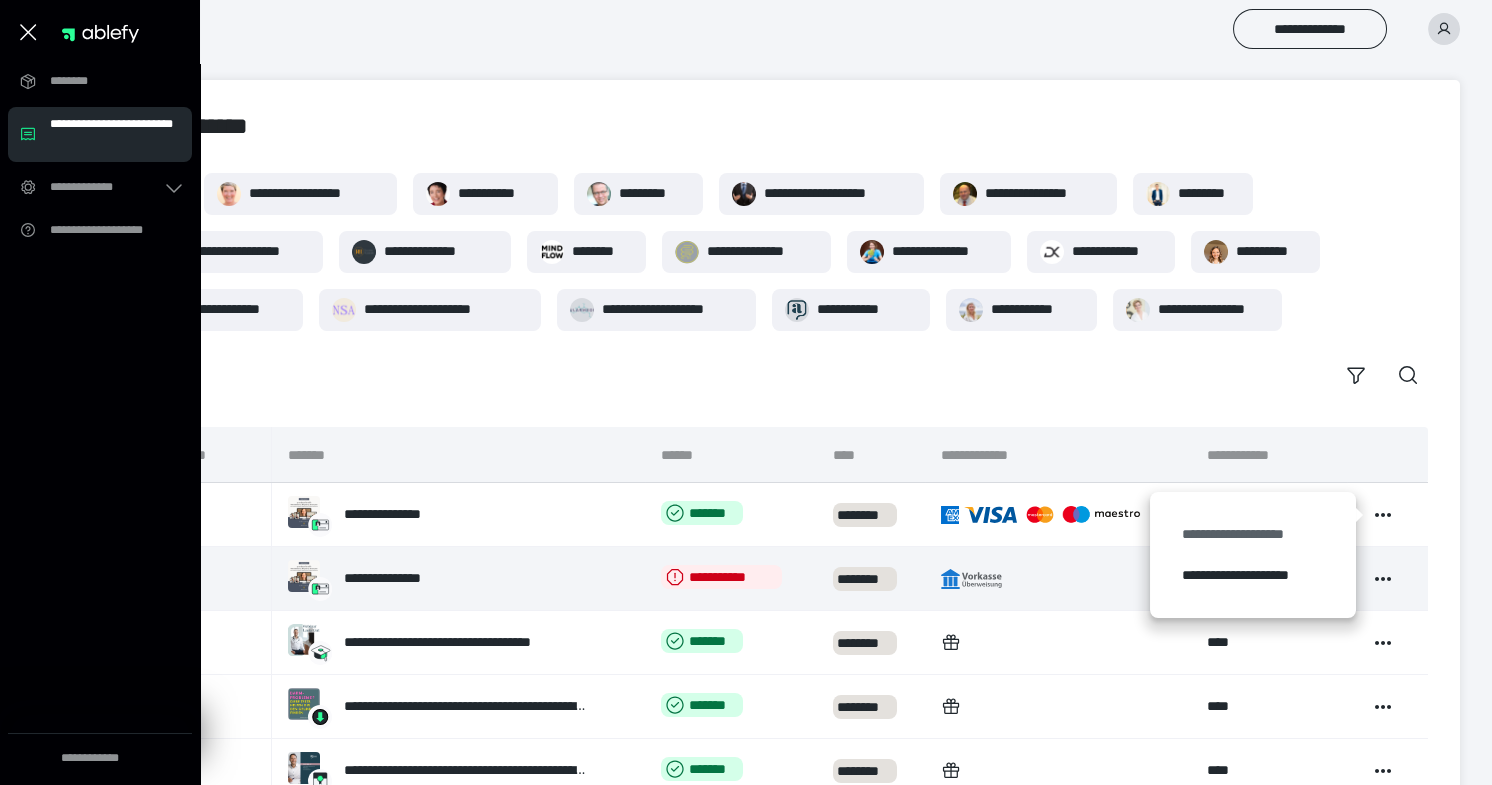 click on "**********" at bounding box center (1253, 534) 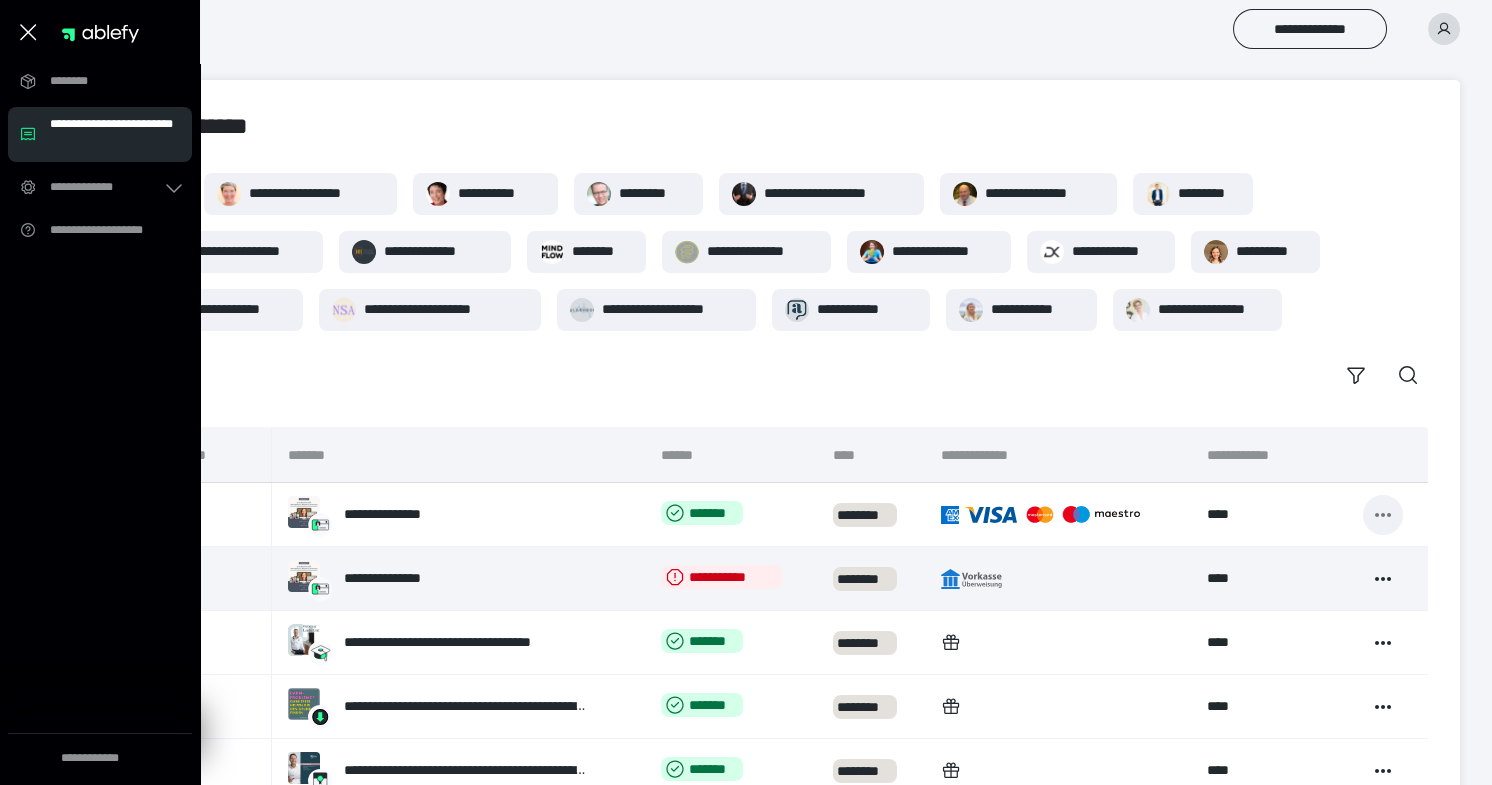 click 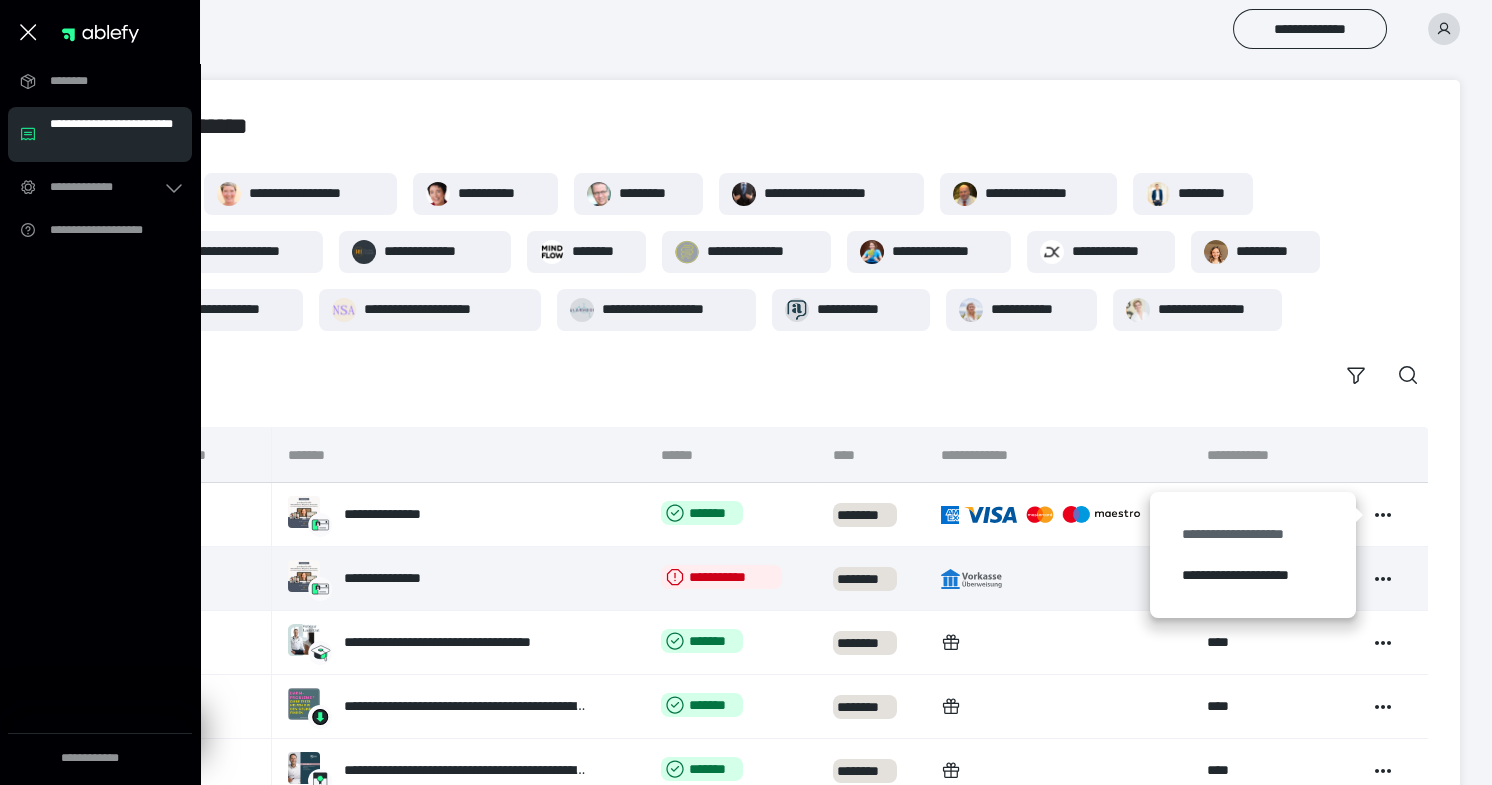 click on "**********" at bounding box center (1253, 534) 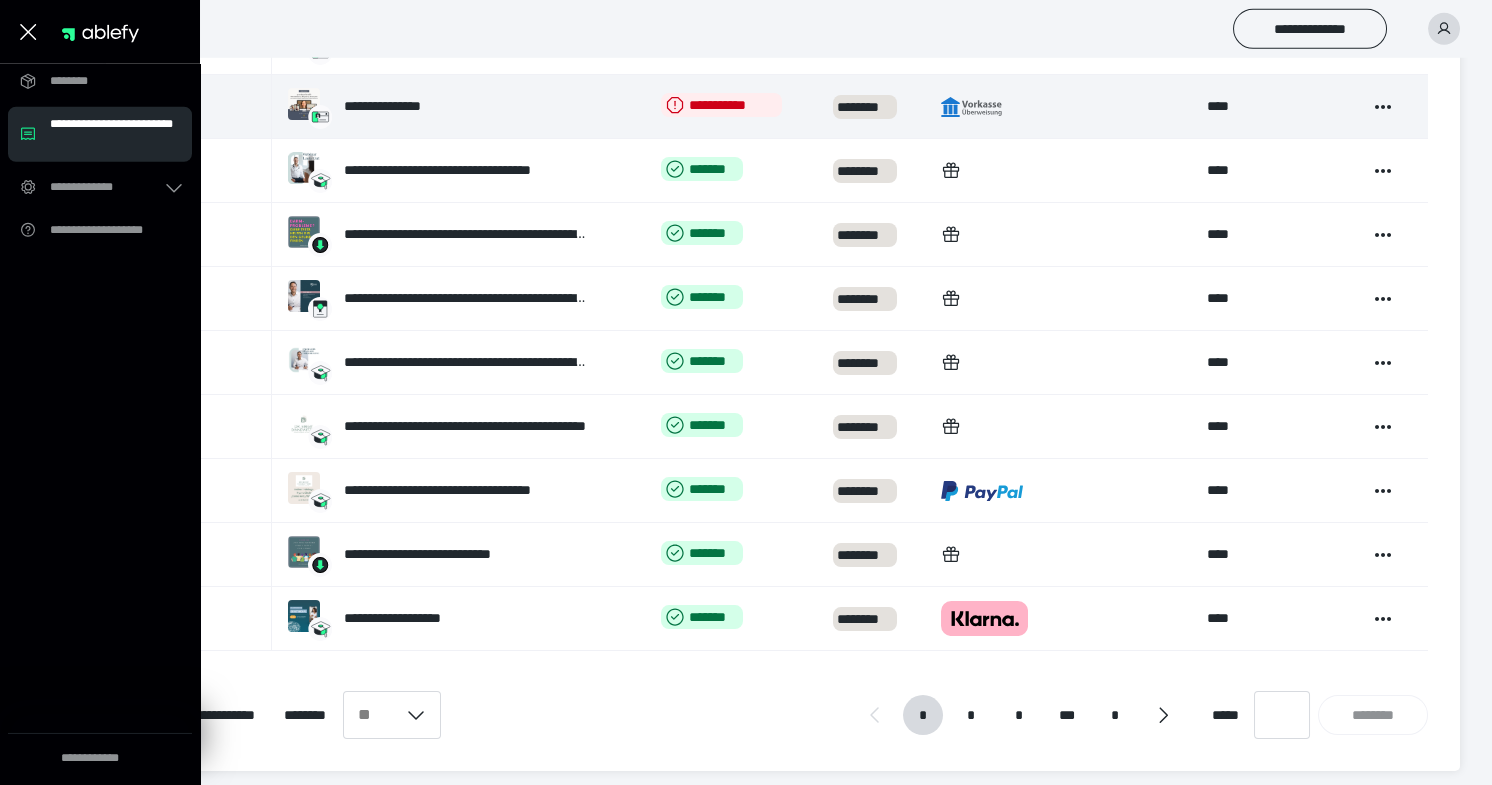 scroll, scrollTop: 481, scrollLeft: 0, axis: vertical 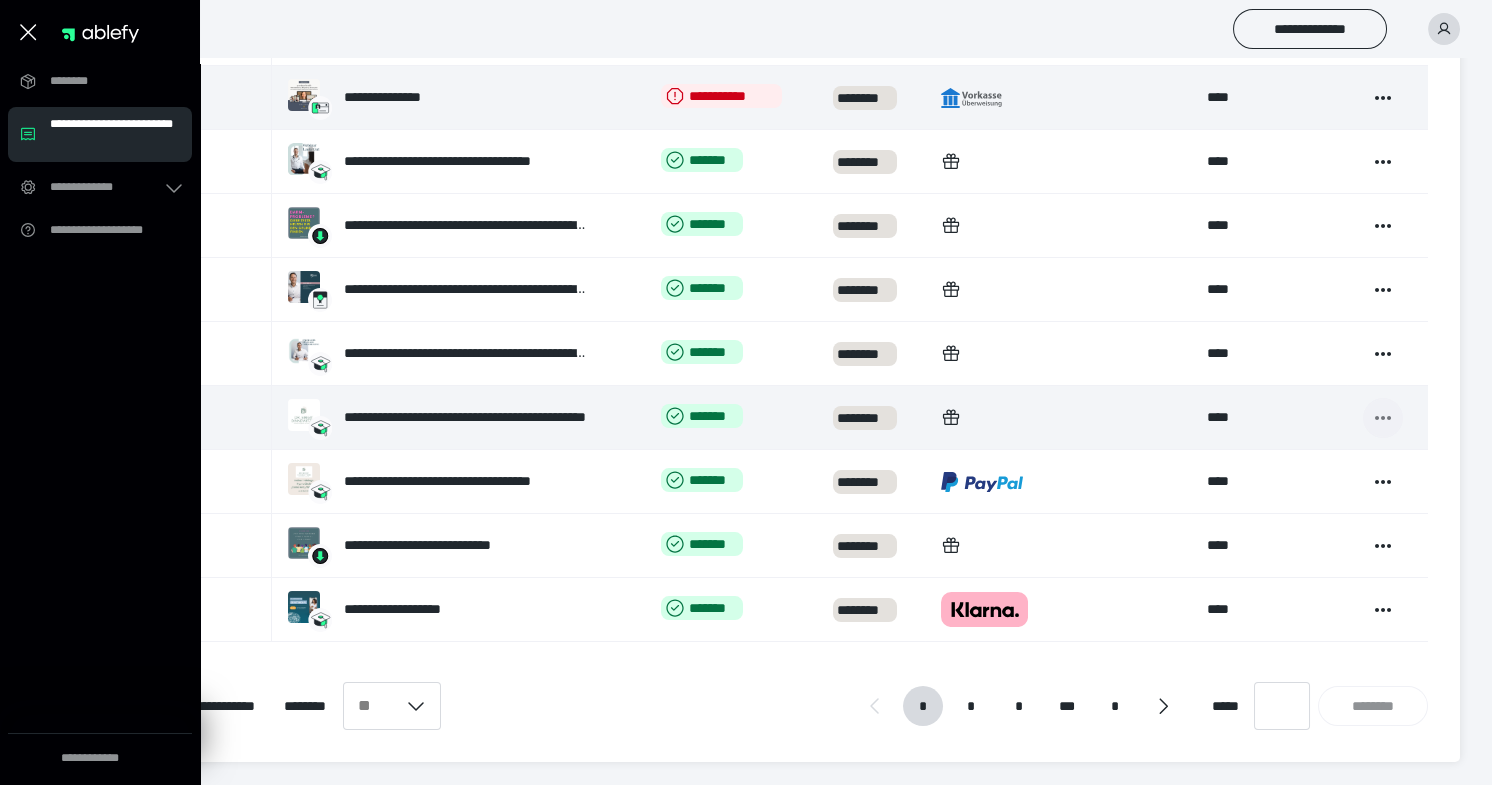 click 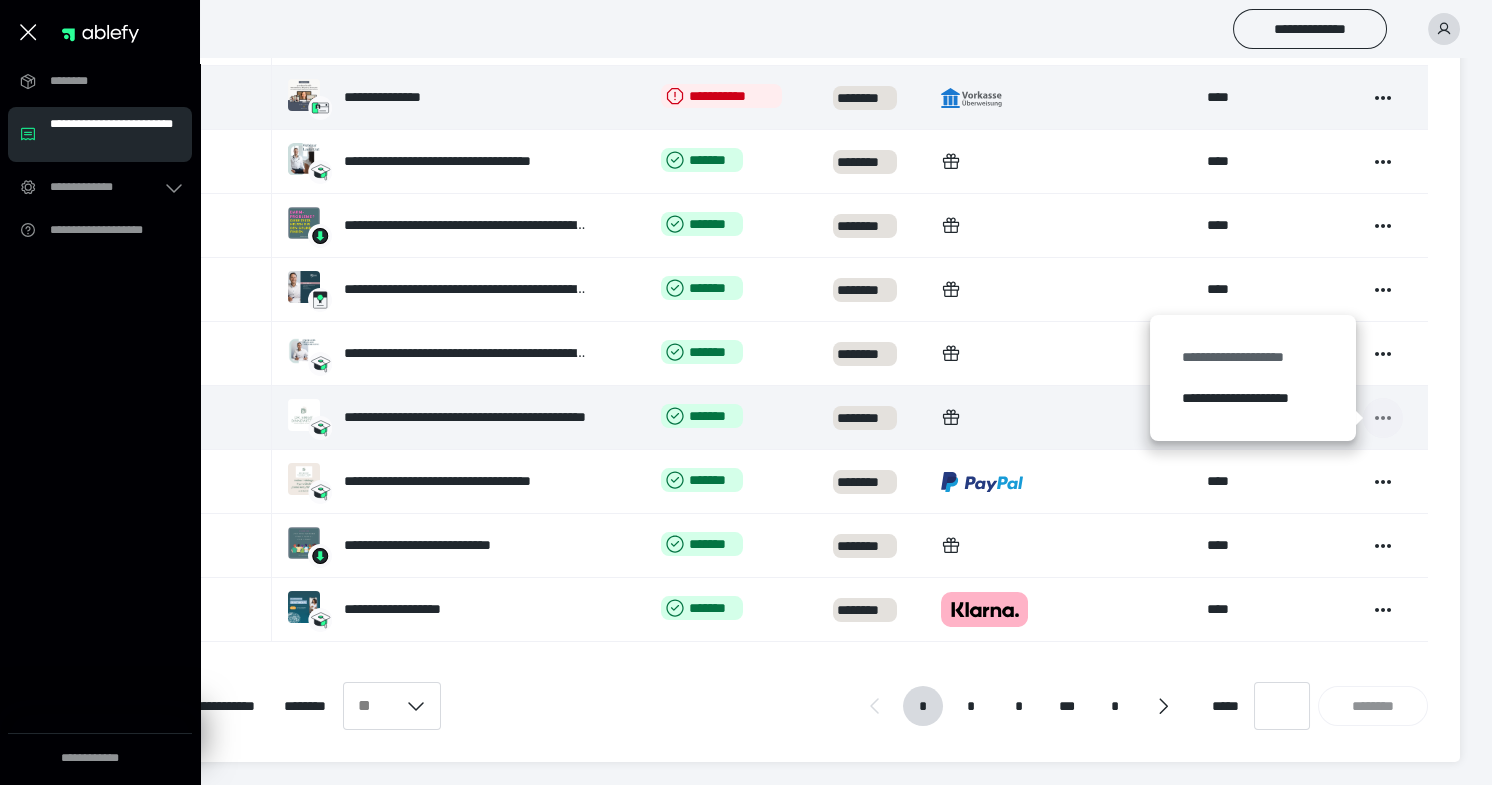 type 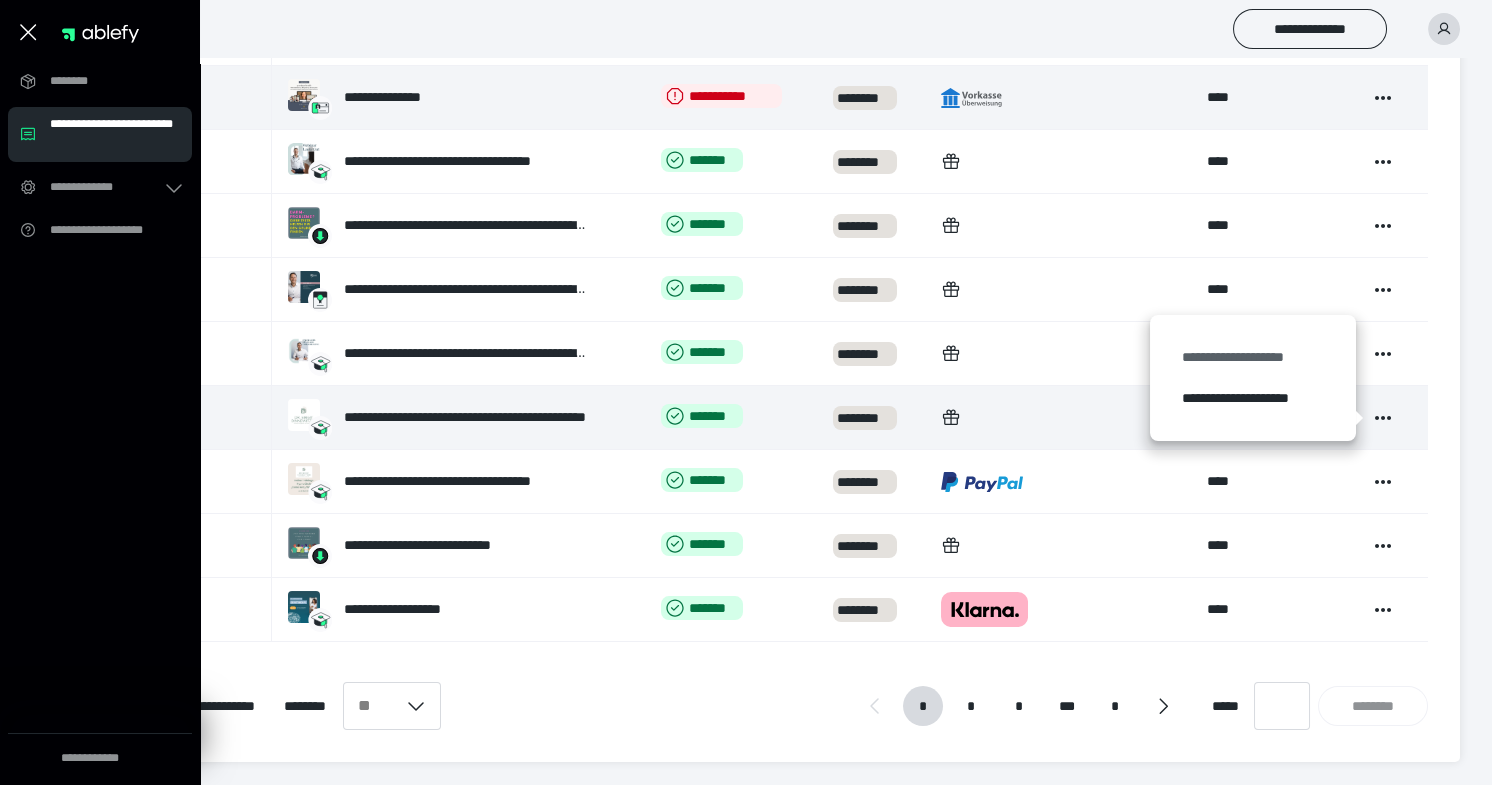 click on "**********" at bounding box center [1253, 357] 